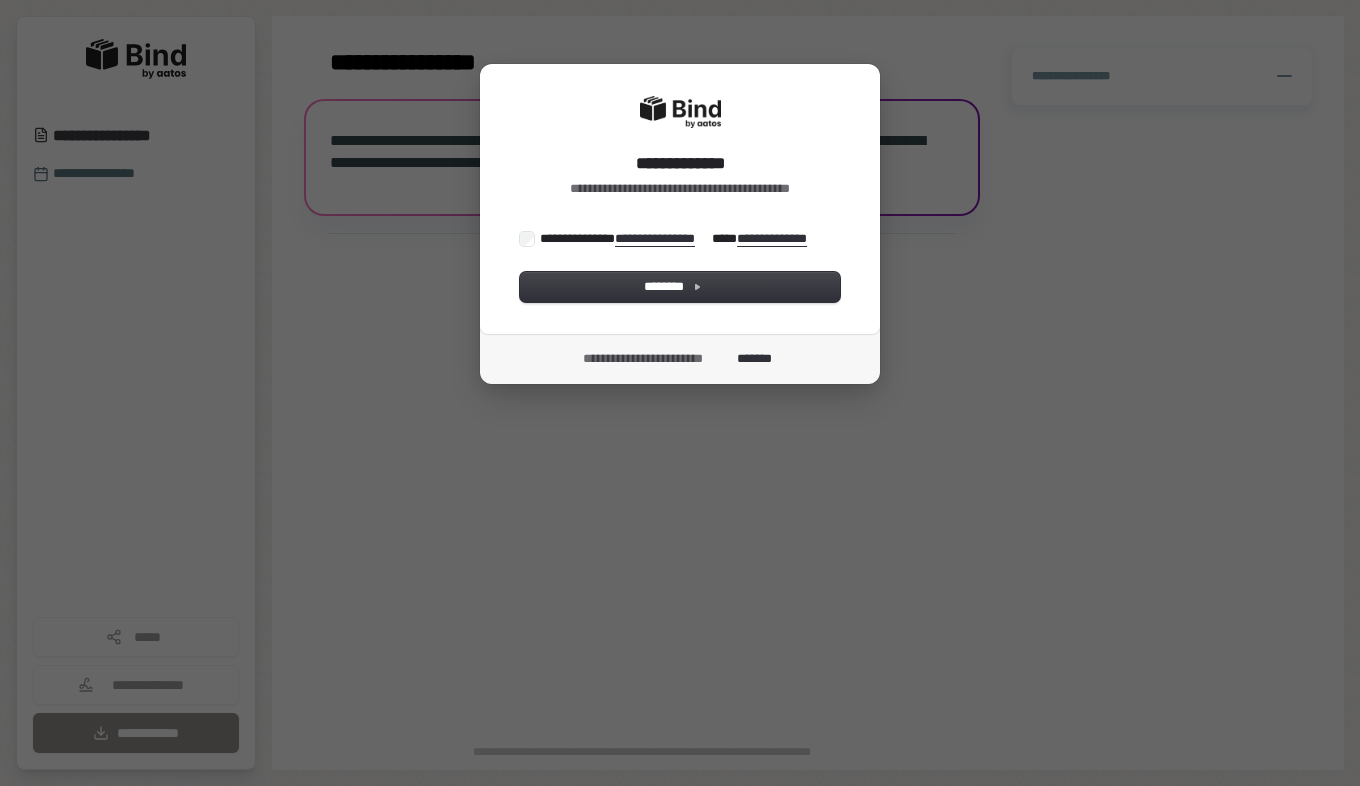 scroll, scrollTop: 0, scrollLeft: 0, axis: both 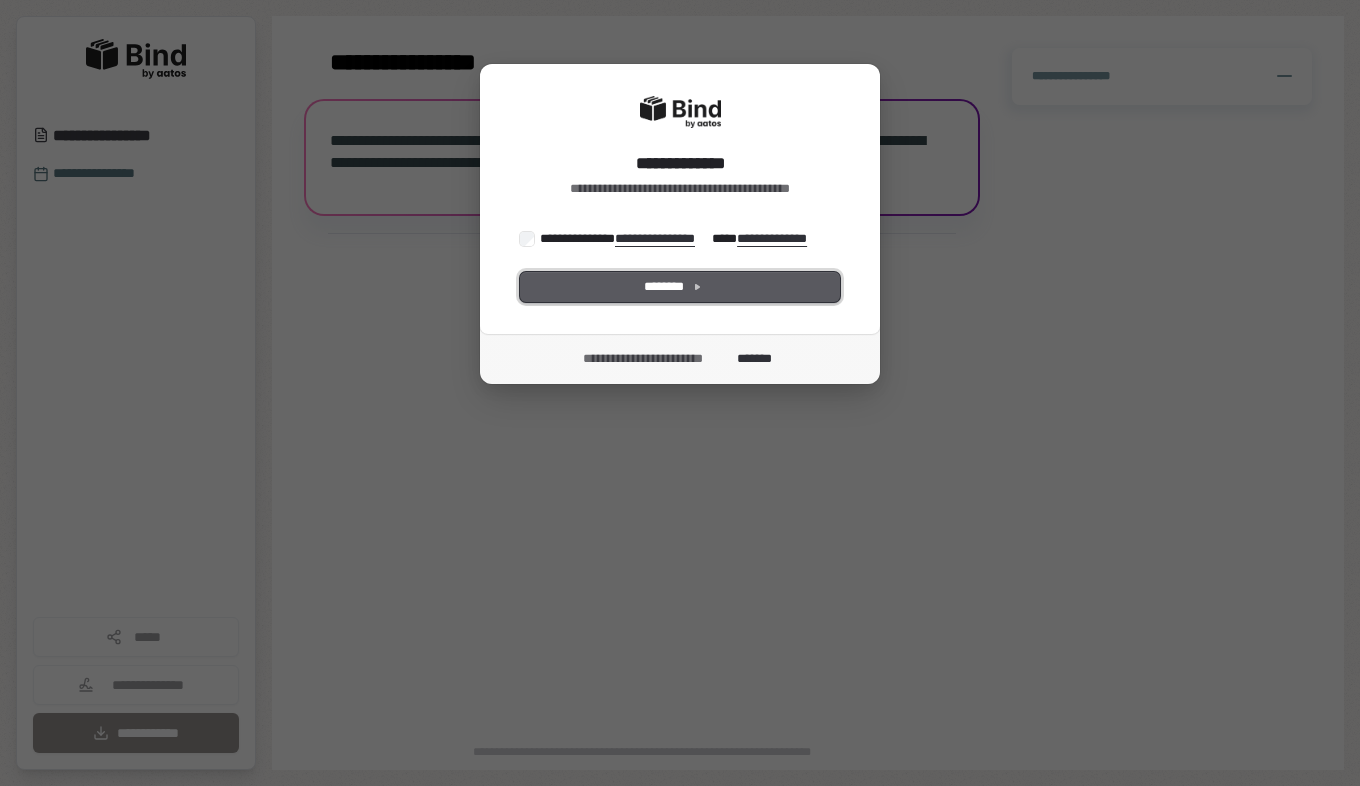 click on "********" at bounding box center [680, 287] 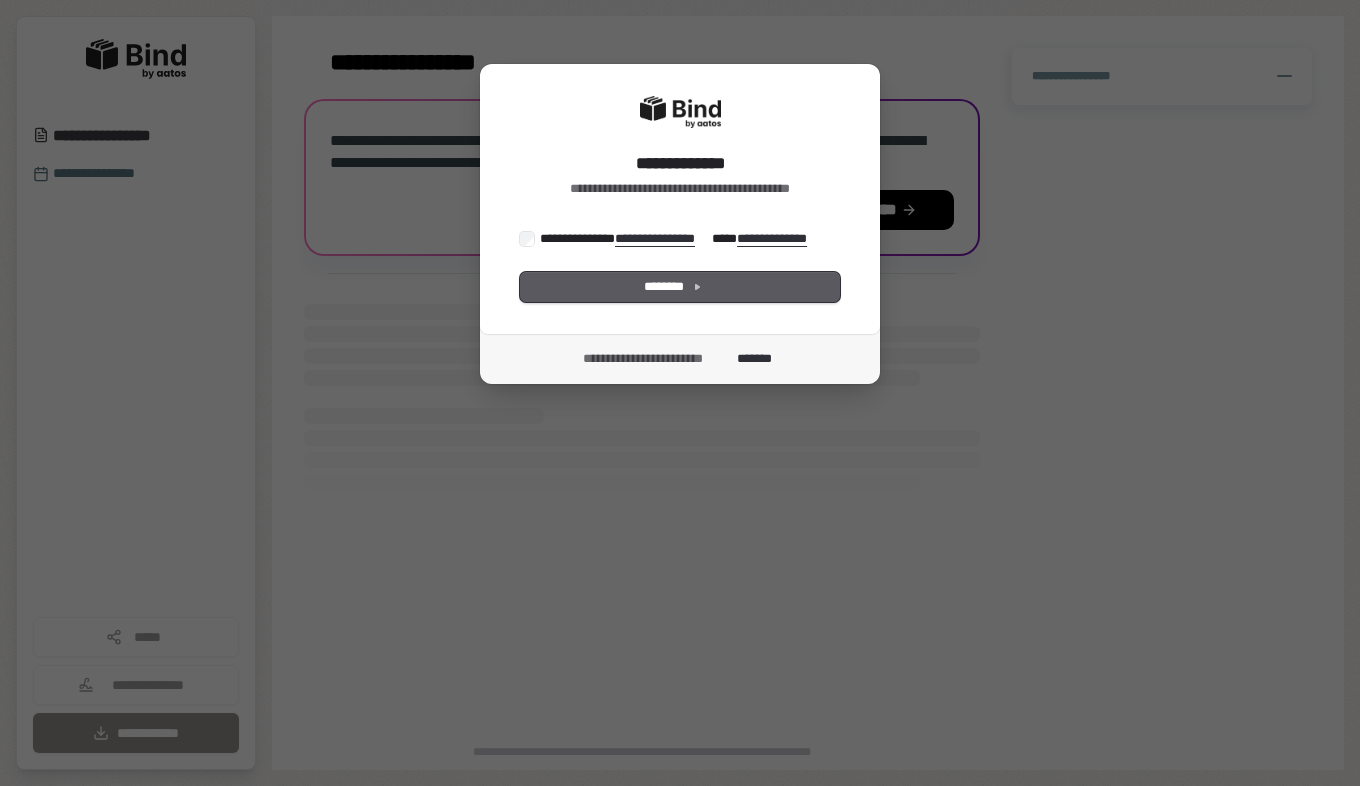 scroll, scrollTop: 0, scrollLeft: 0, axis: both 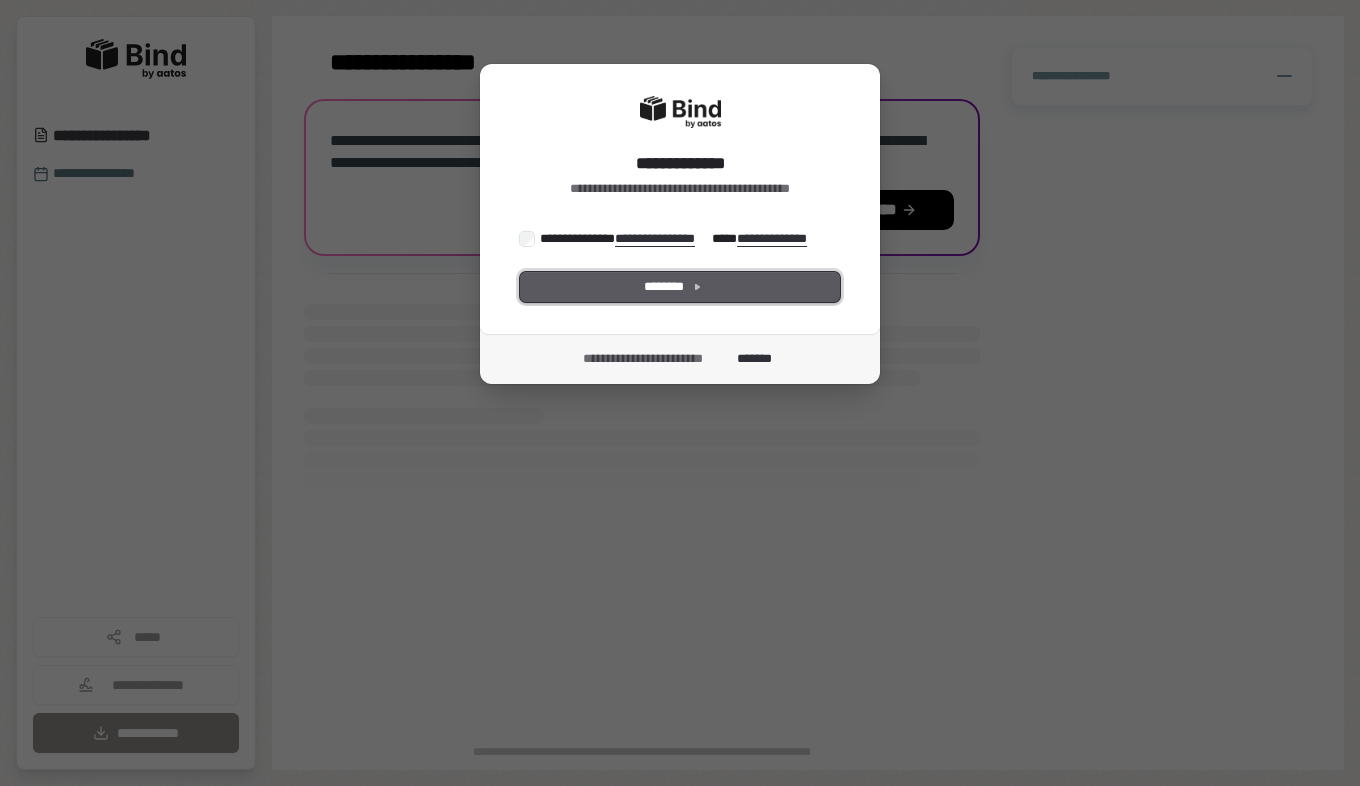 click on "********" at bounding box center [680, 287] 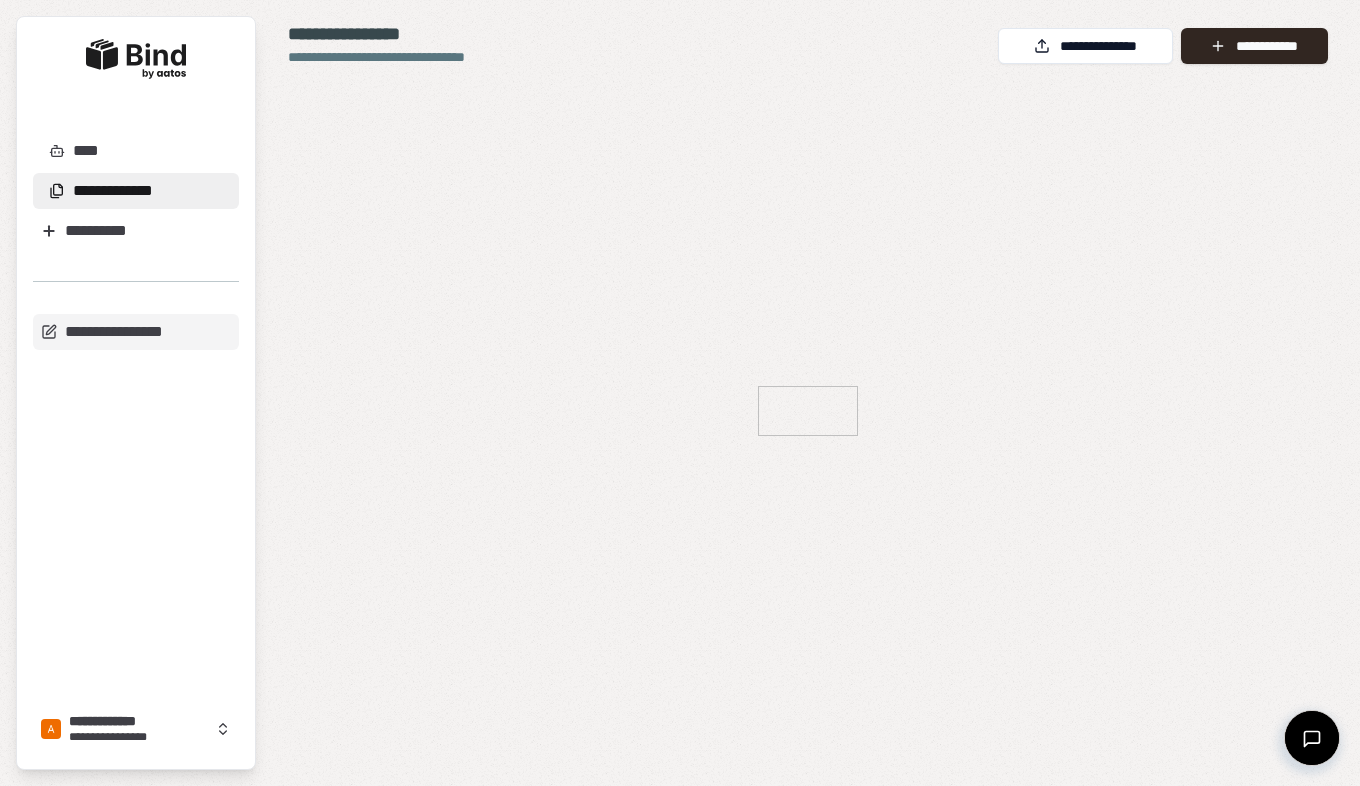 scroll, scrollTop: 0, scrollLeft: 0, axis: both 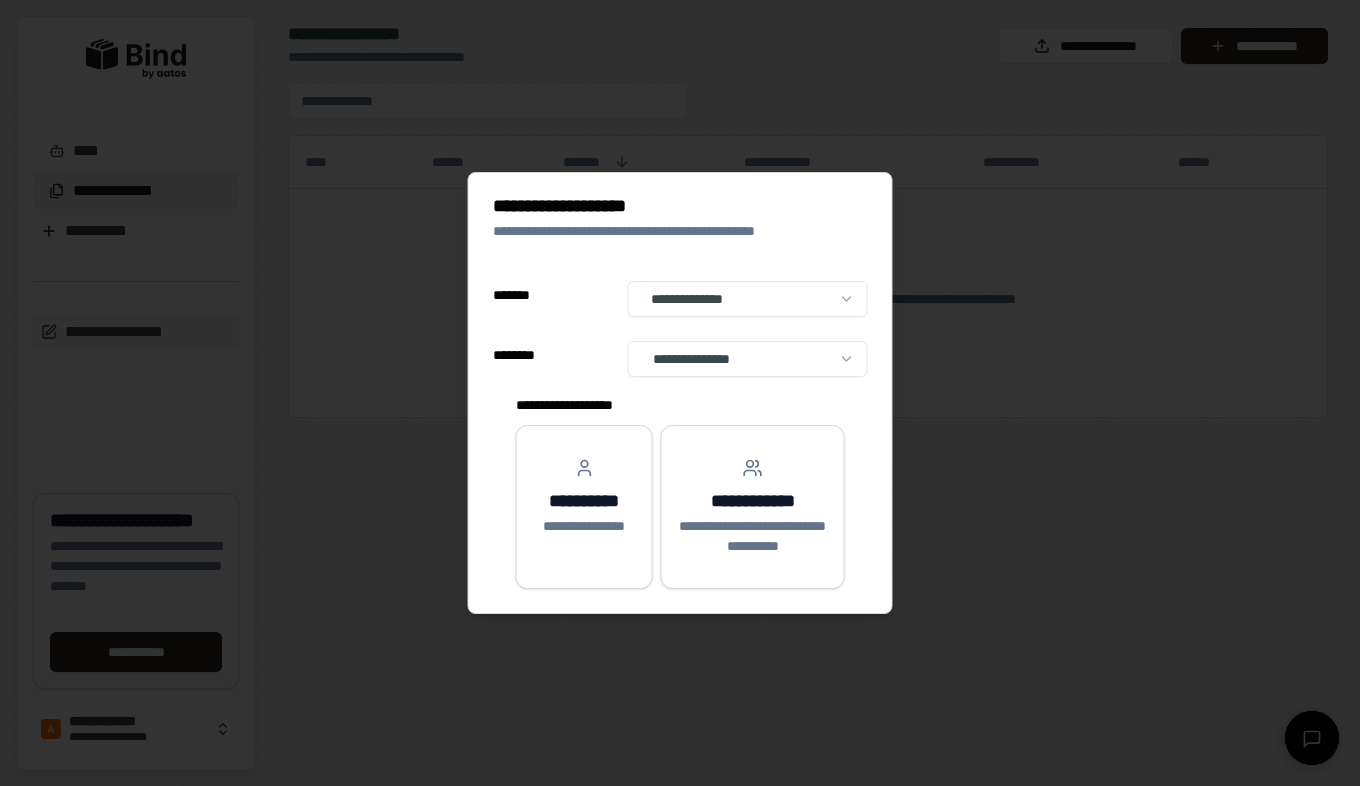 select on "**" 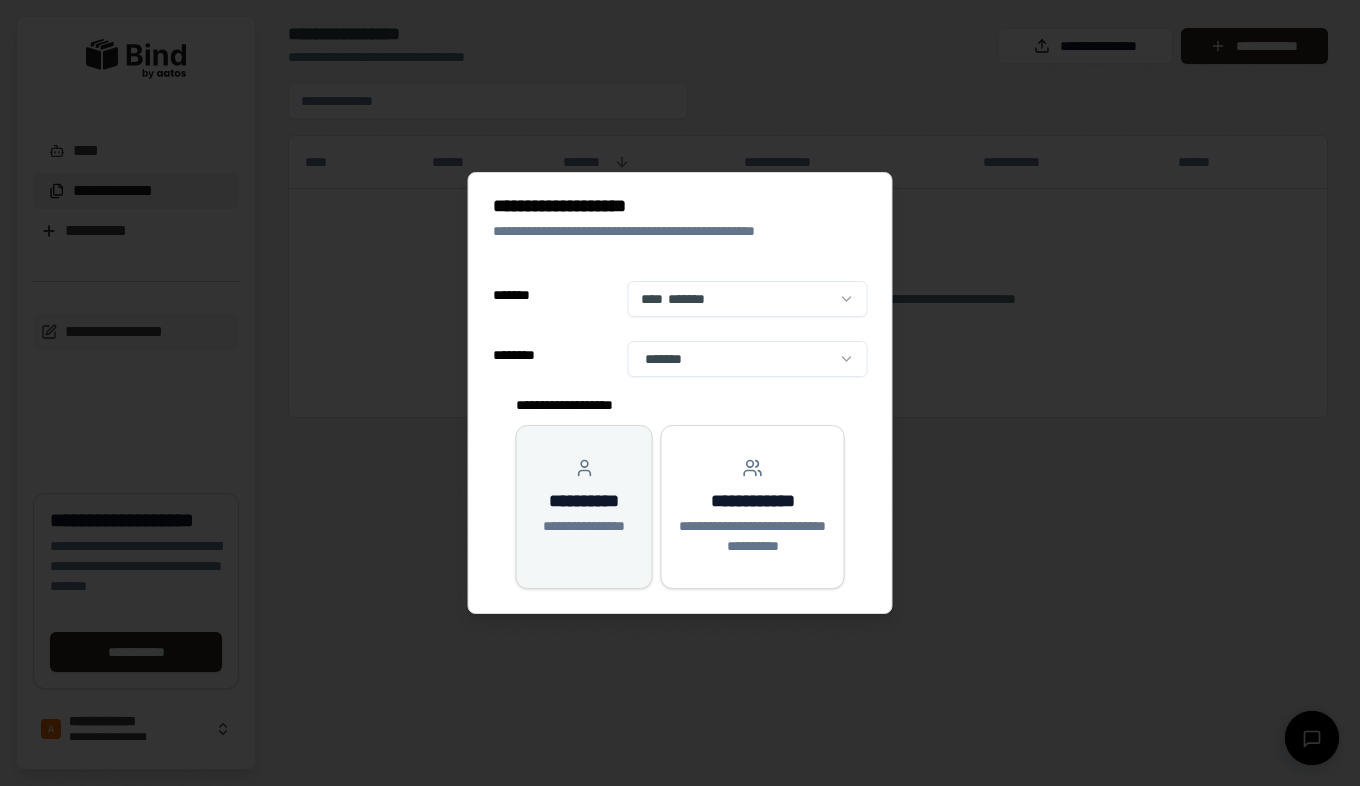 click on "**********" at bounding box center (584, 497) 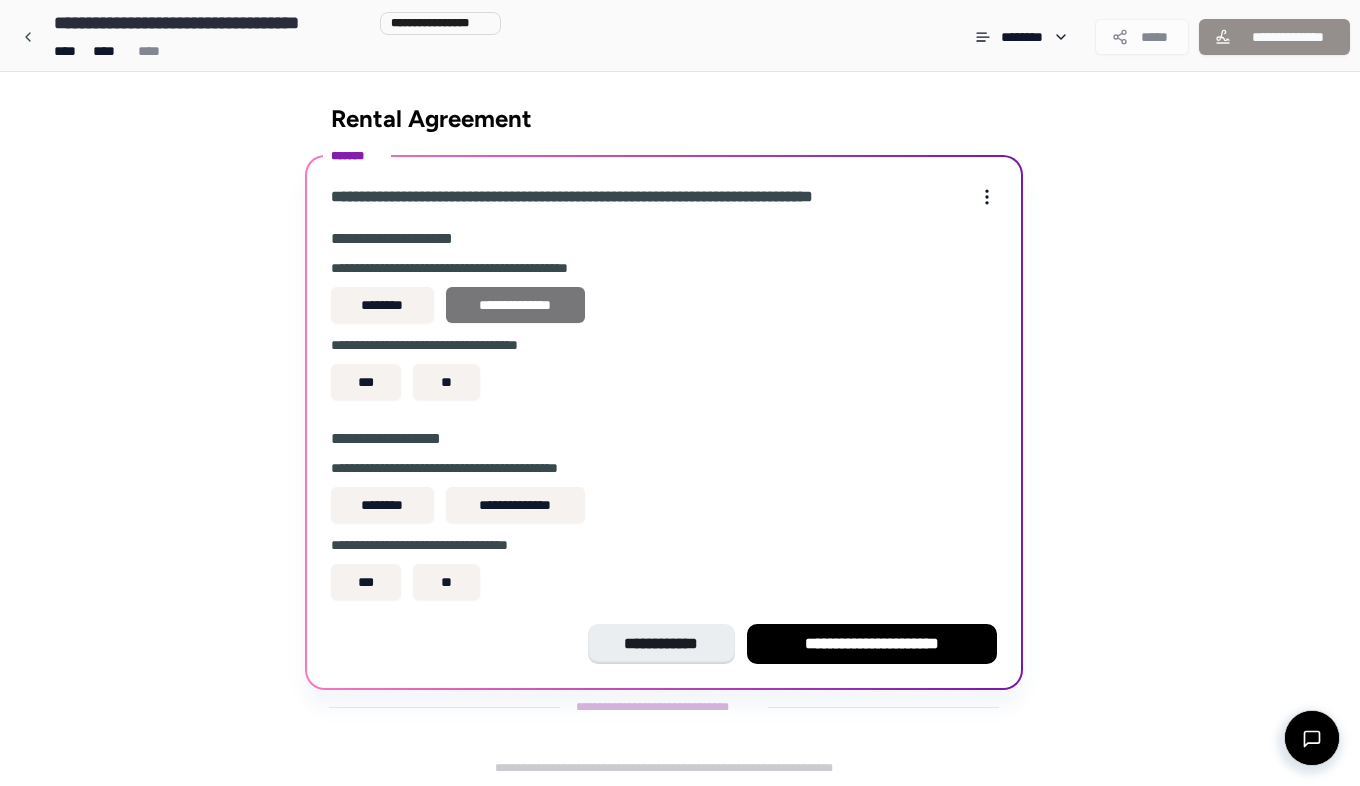 click on "**********" at bounding box center (515, 305) 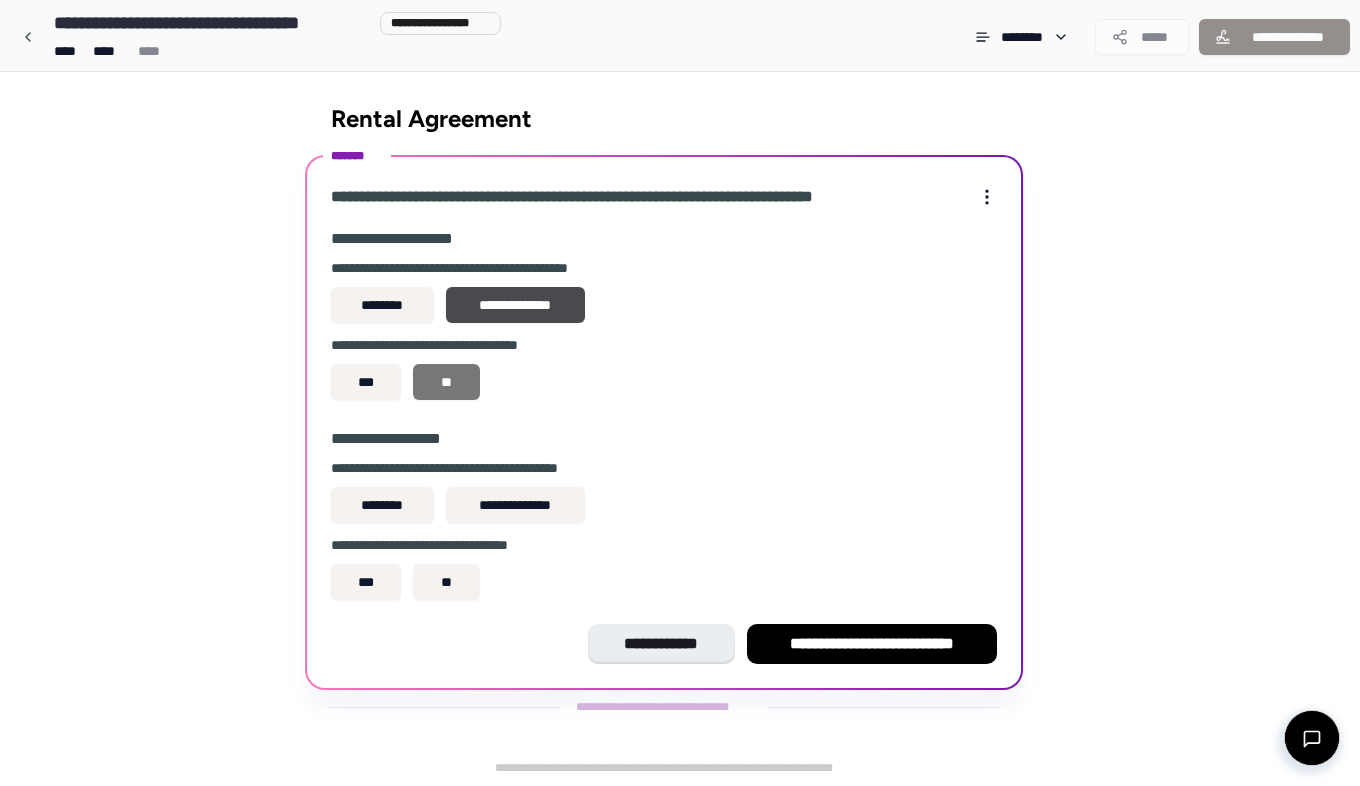 click on "**" at bounding box center (446, 382) 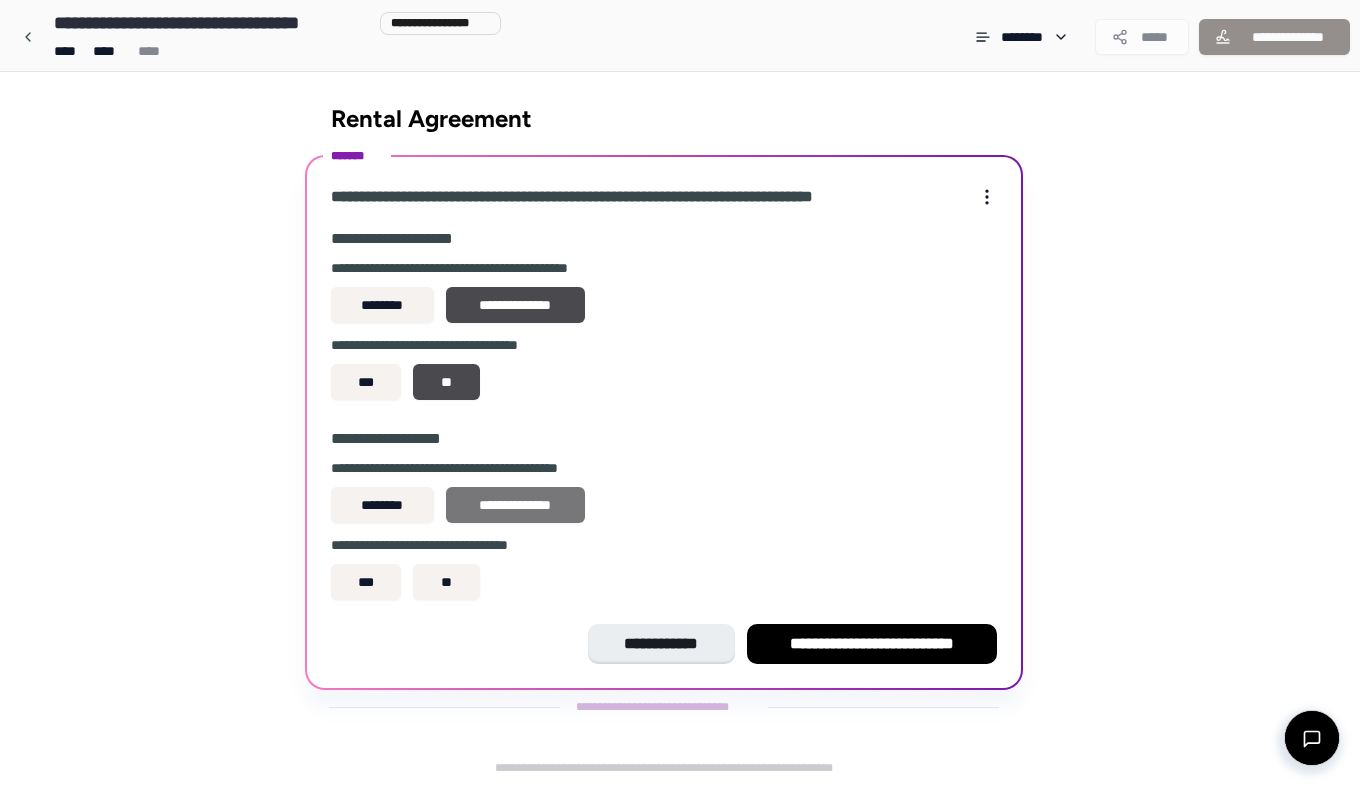 click on "**********" at bounding box center (515, 505) 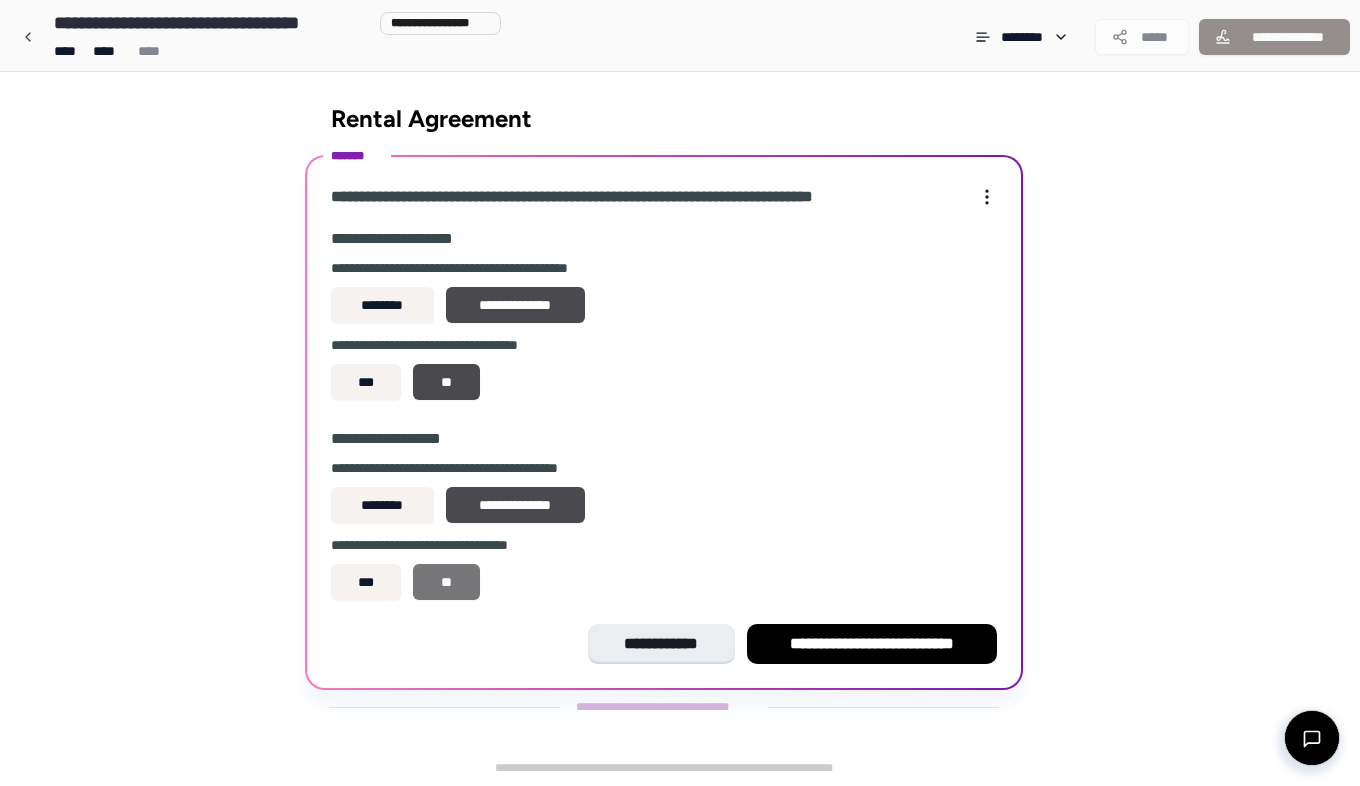 click on "**" at bounding box center [446, 582] 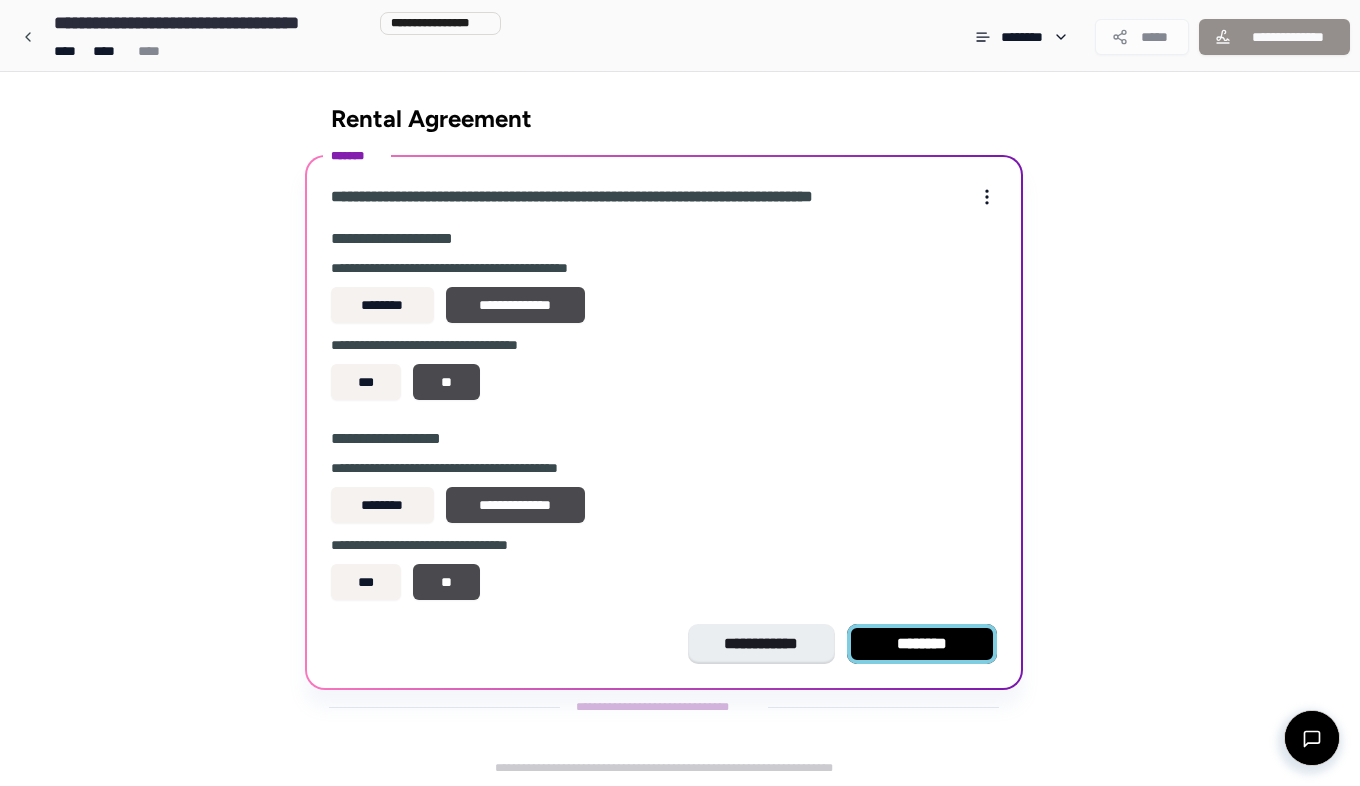 click on "********" at bounding box center [922, 644] 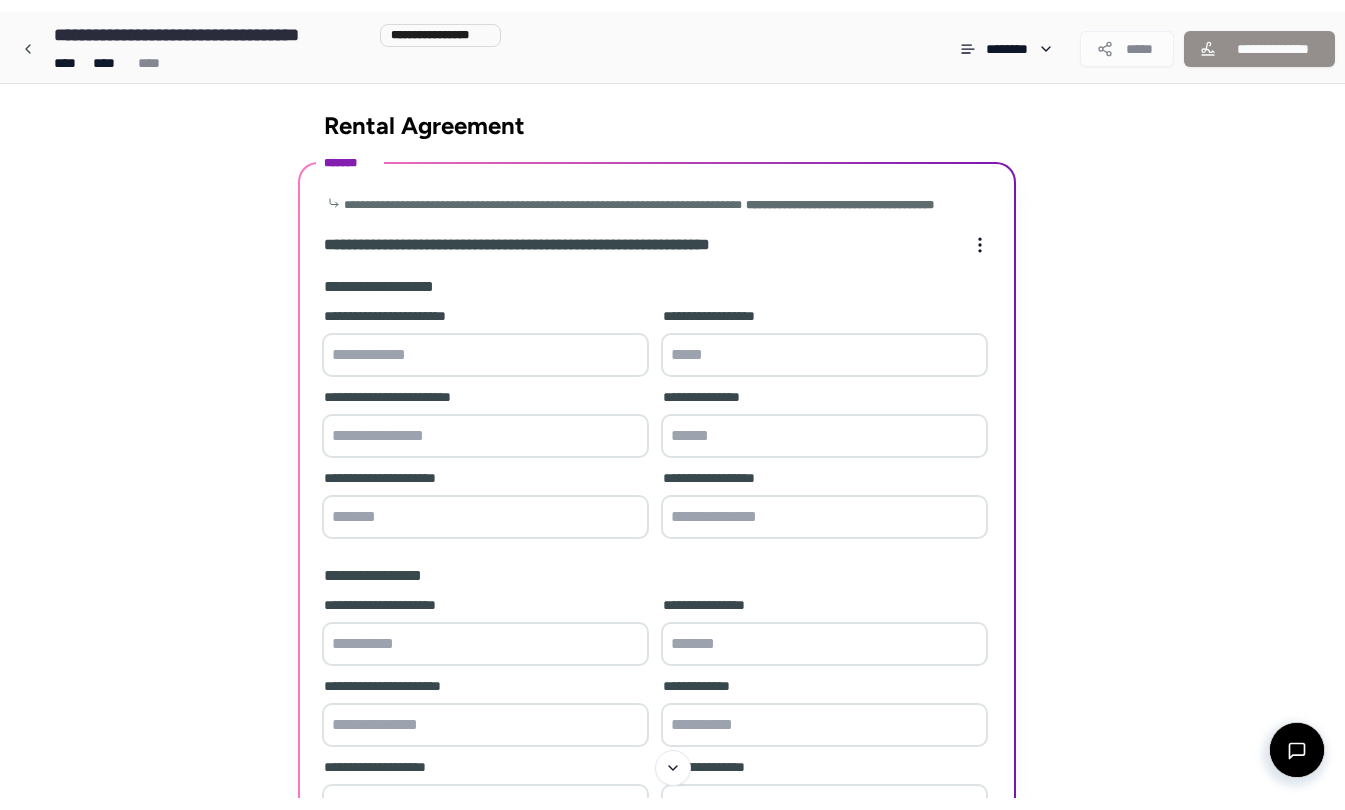 scroll, scrollTop: 8, scrollLeft: 0, axis: vertical 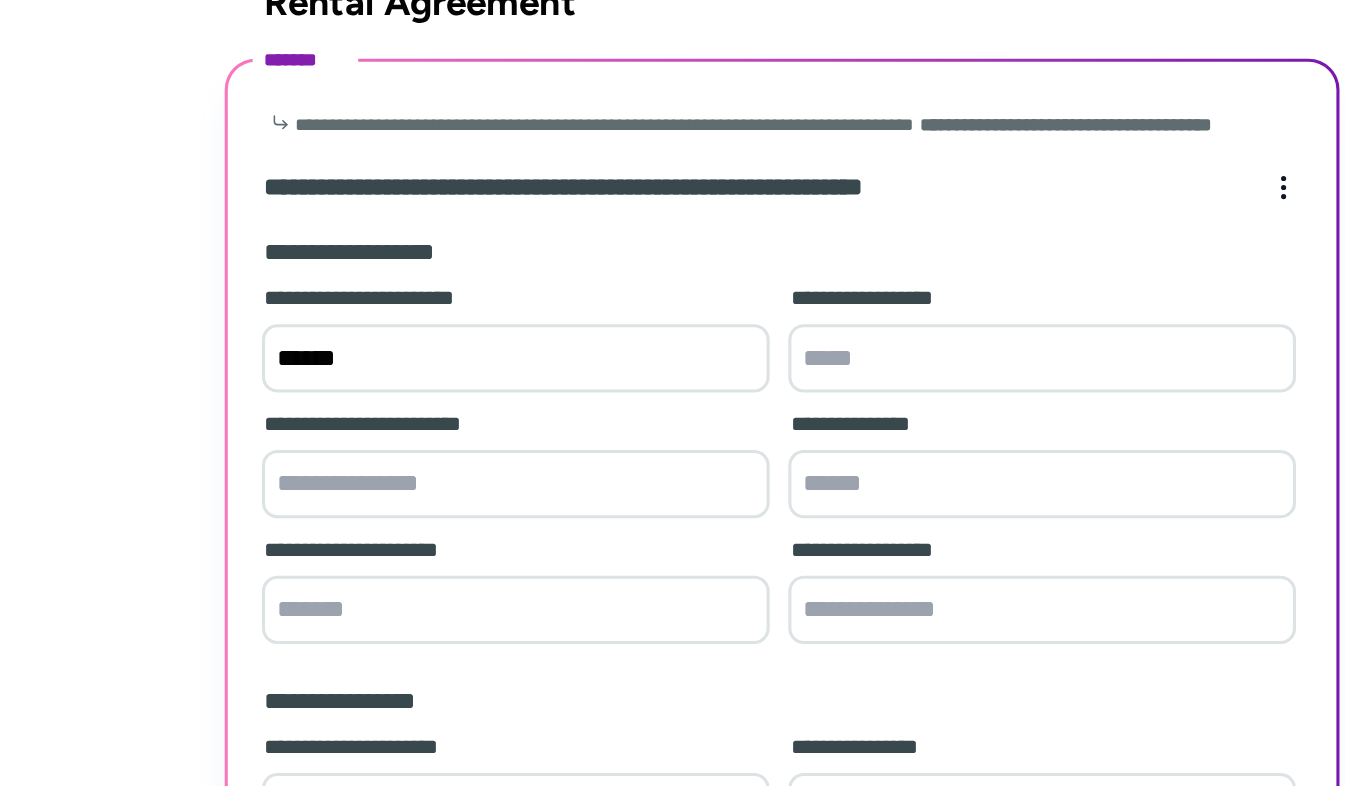 type on "*****" 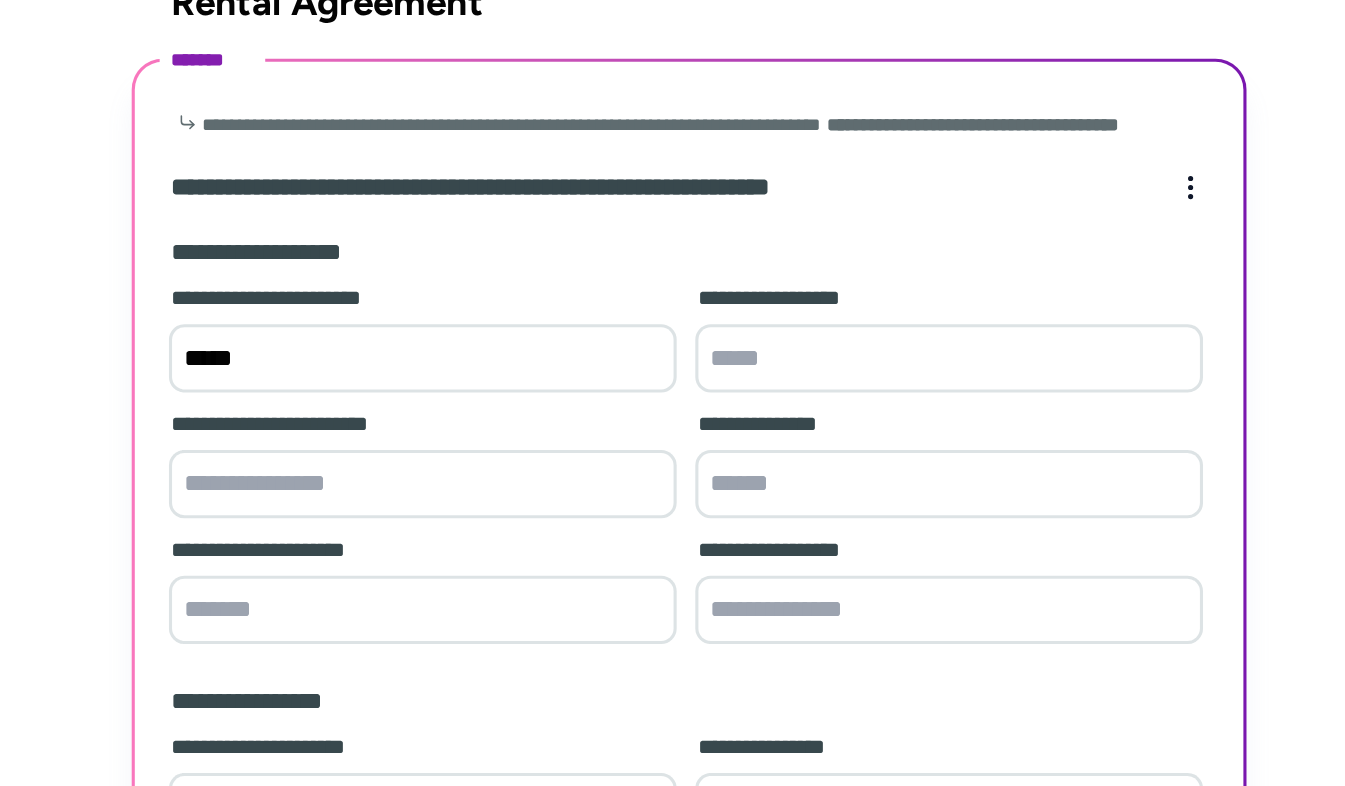 click at bounding box center (824, 340) 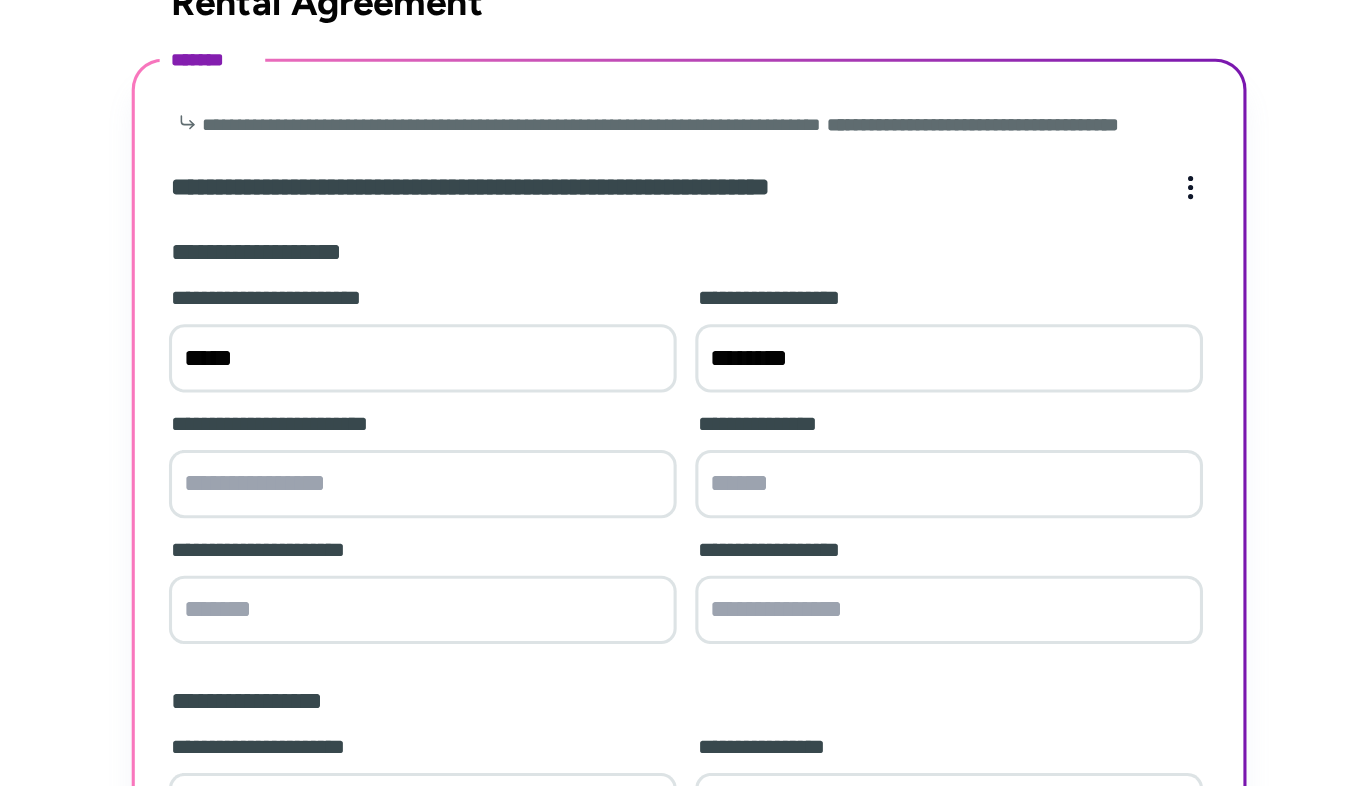 type on "********" 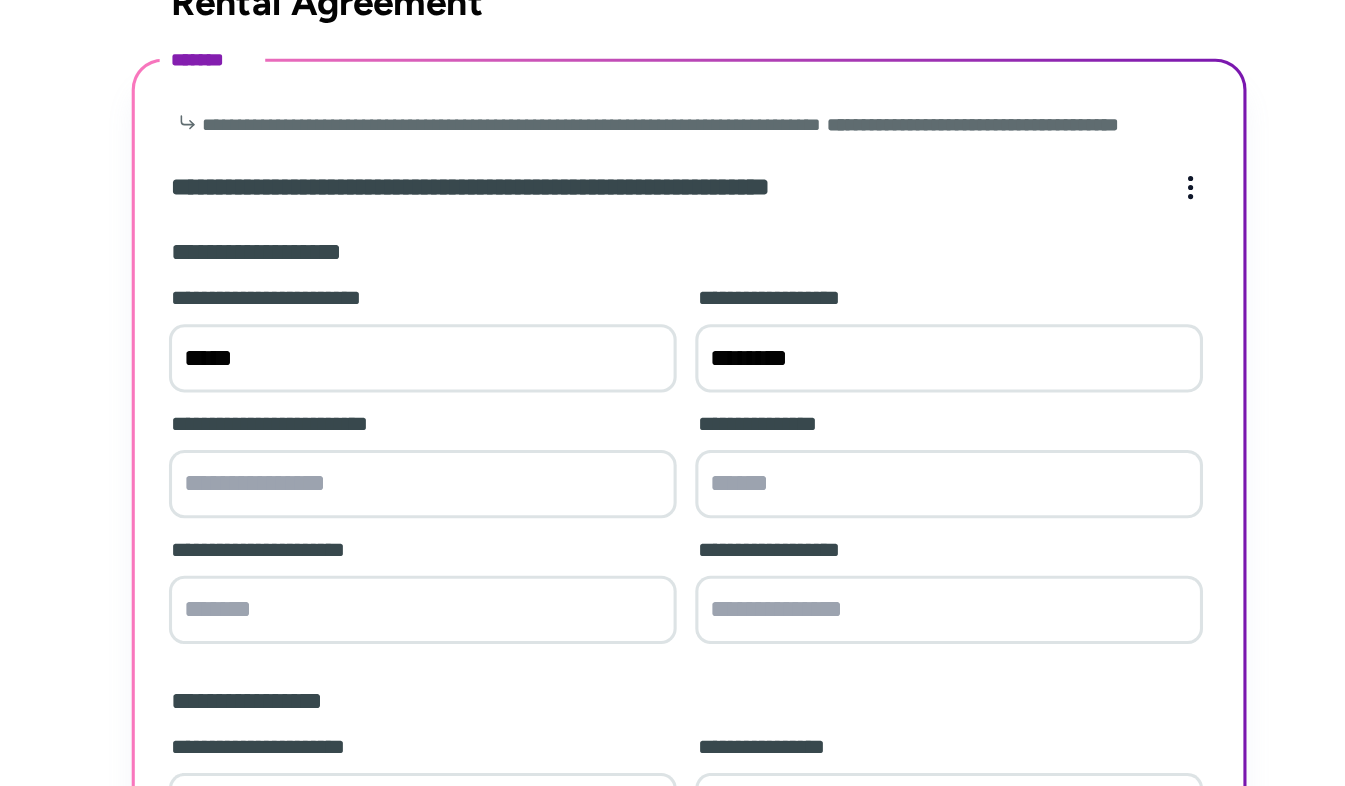 click at bounding box center [485, 421] 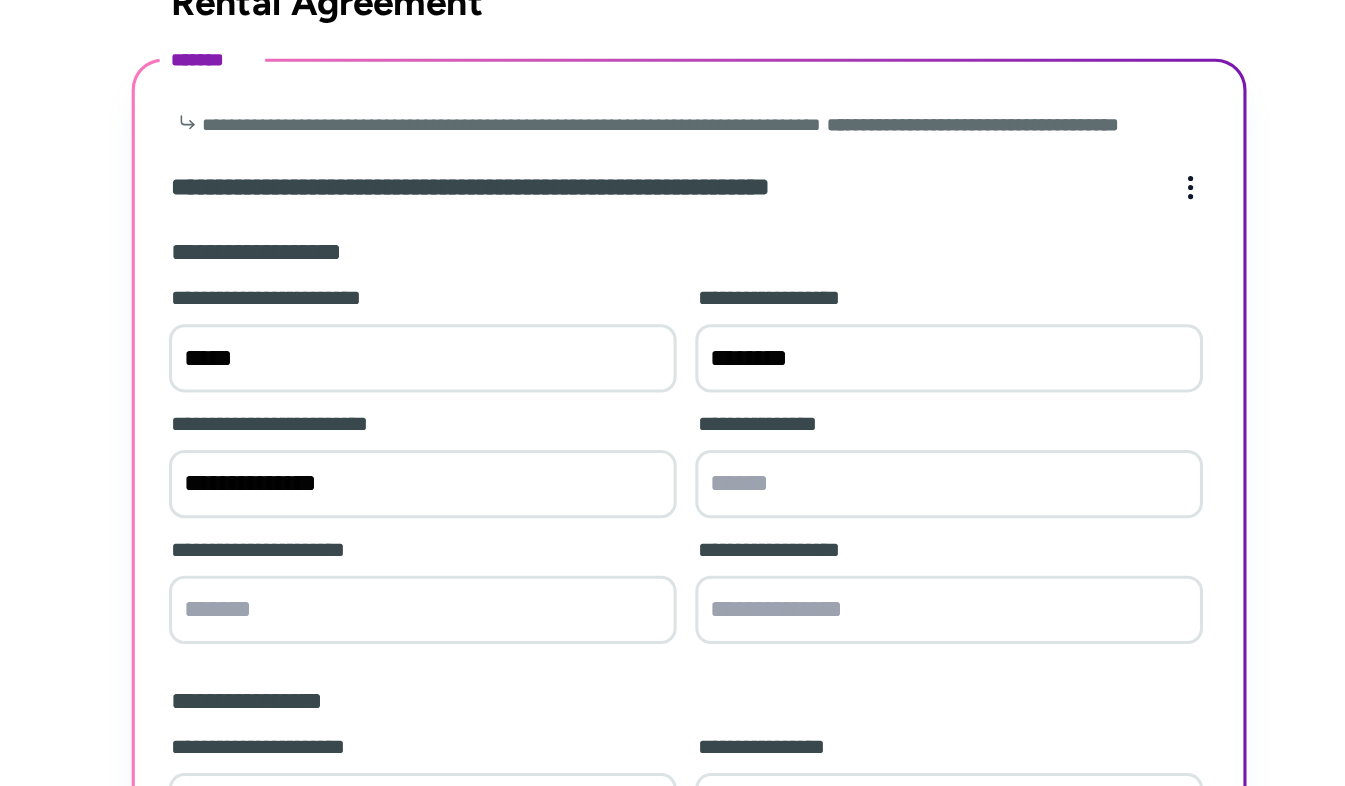 click on "**********" at bounding box center [485, 421] 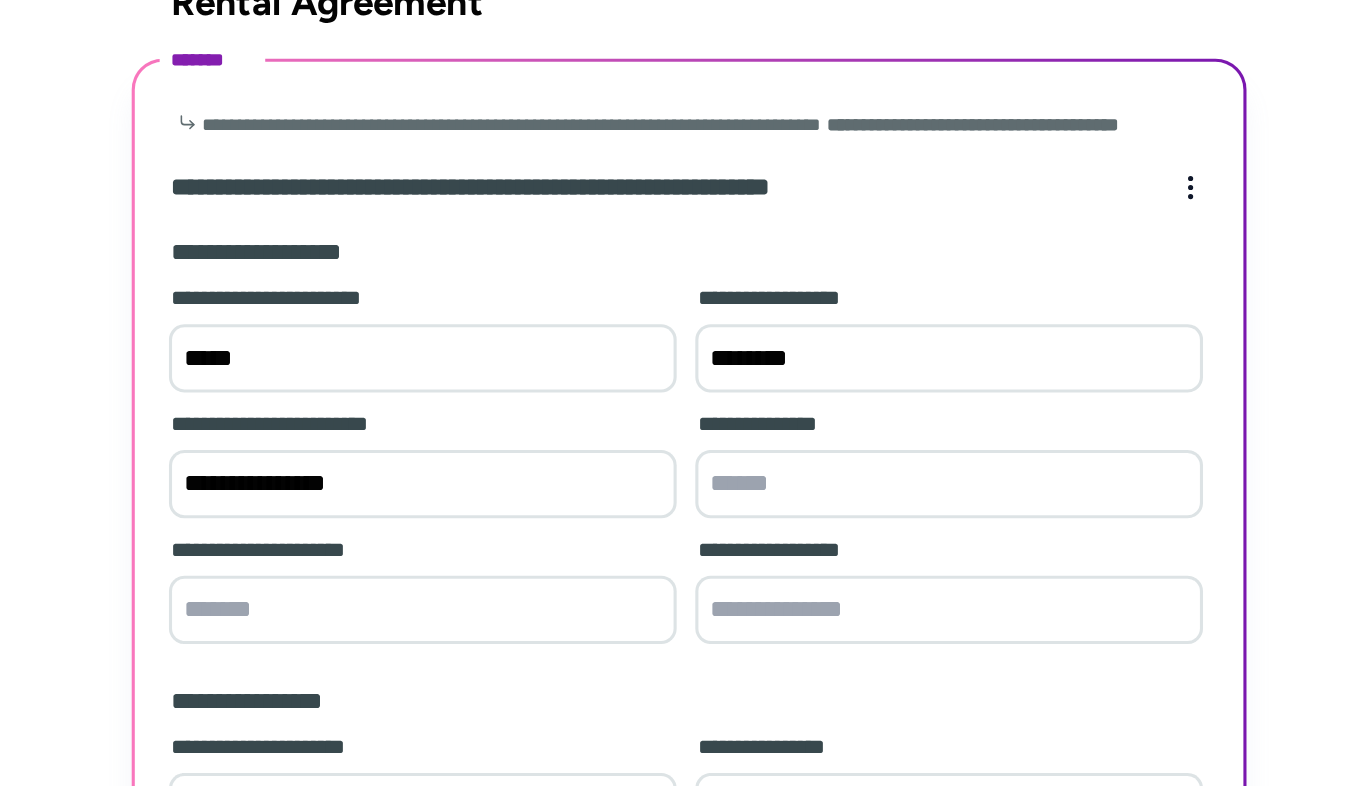 type on "**********" 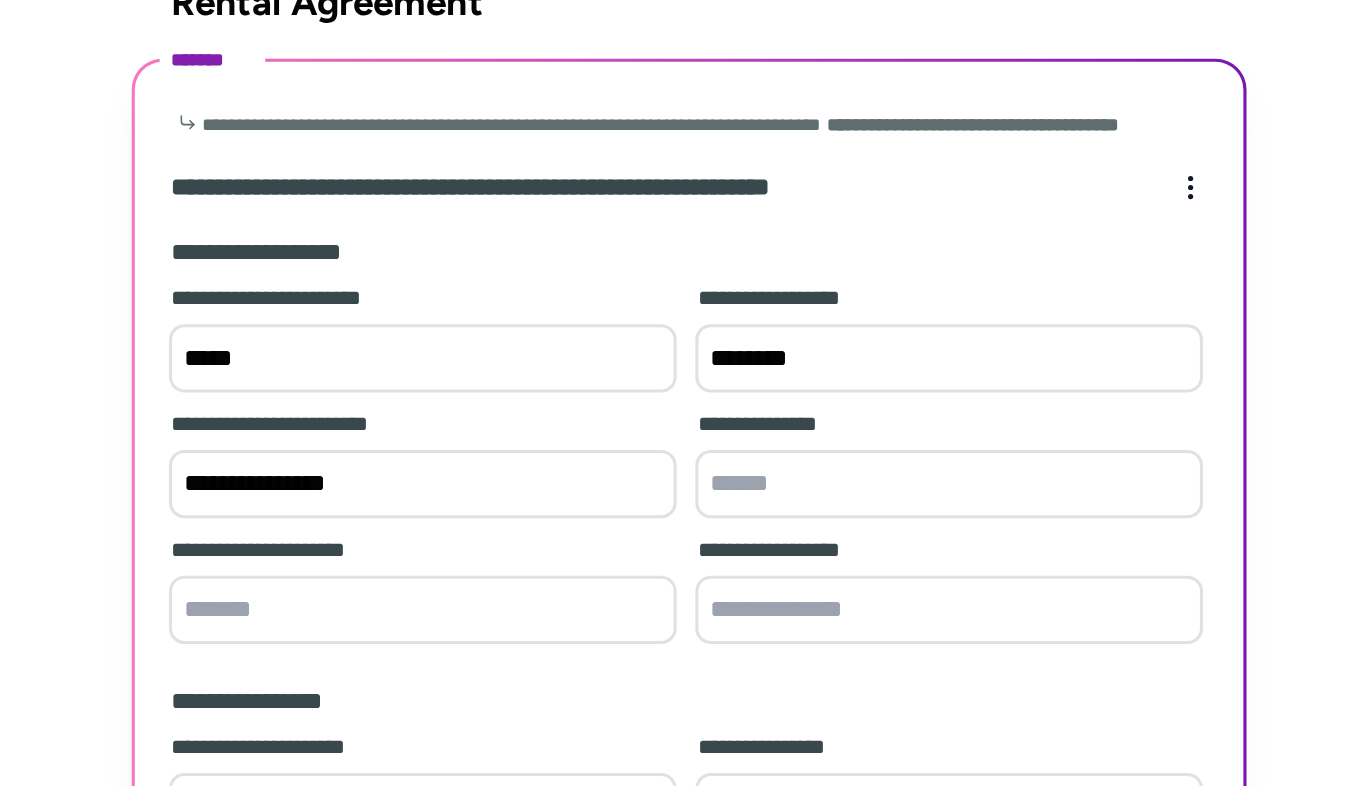 click at bounding box center (824, 421) 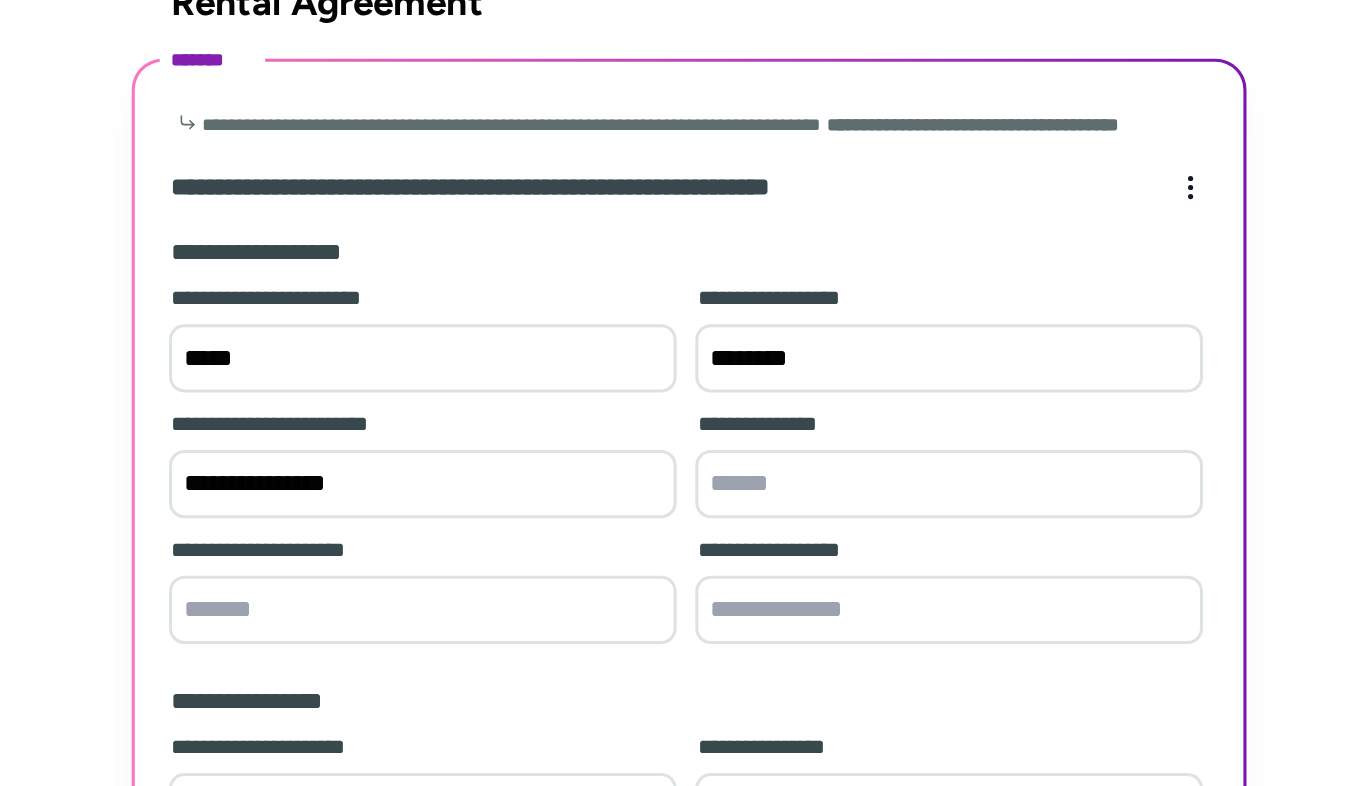 type on "*" 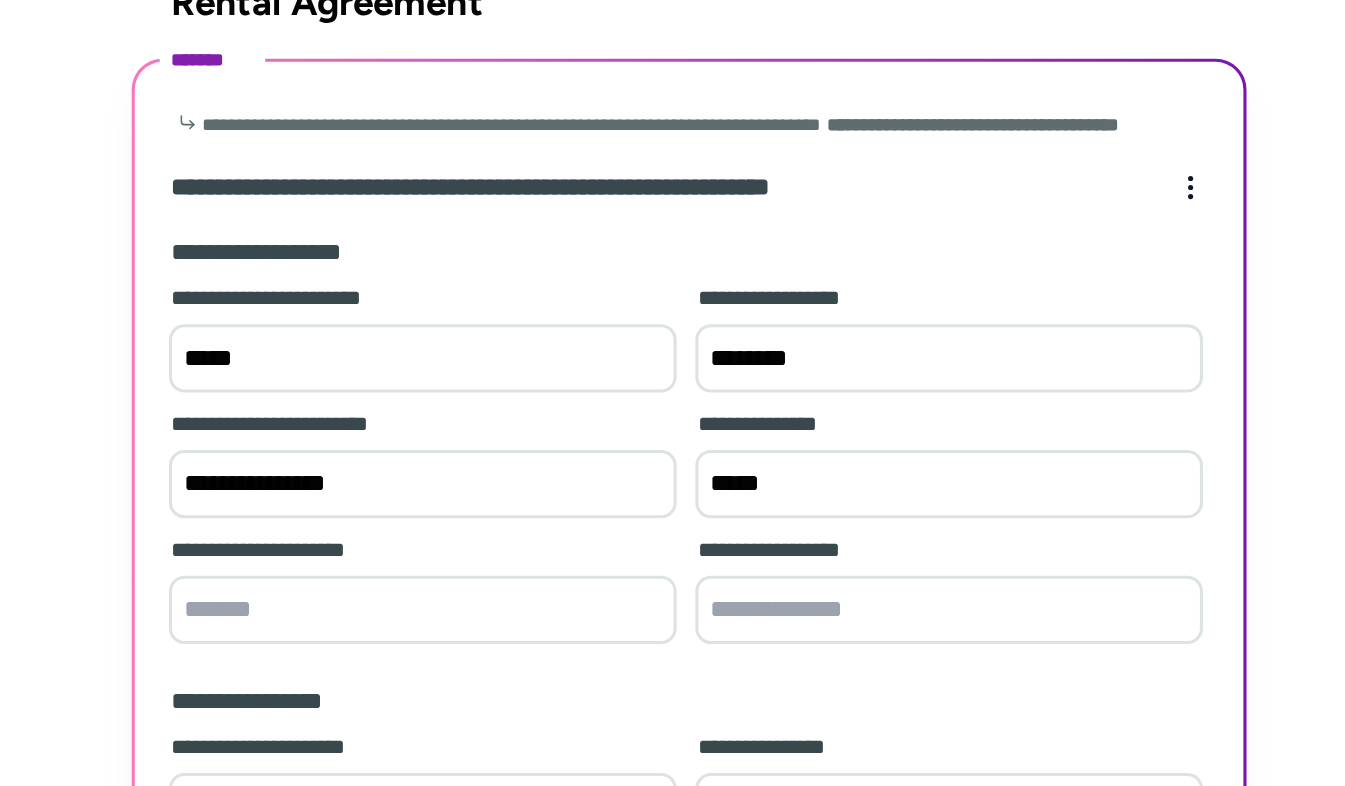 type on "*****" 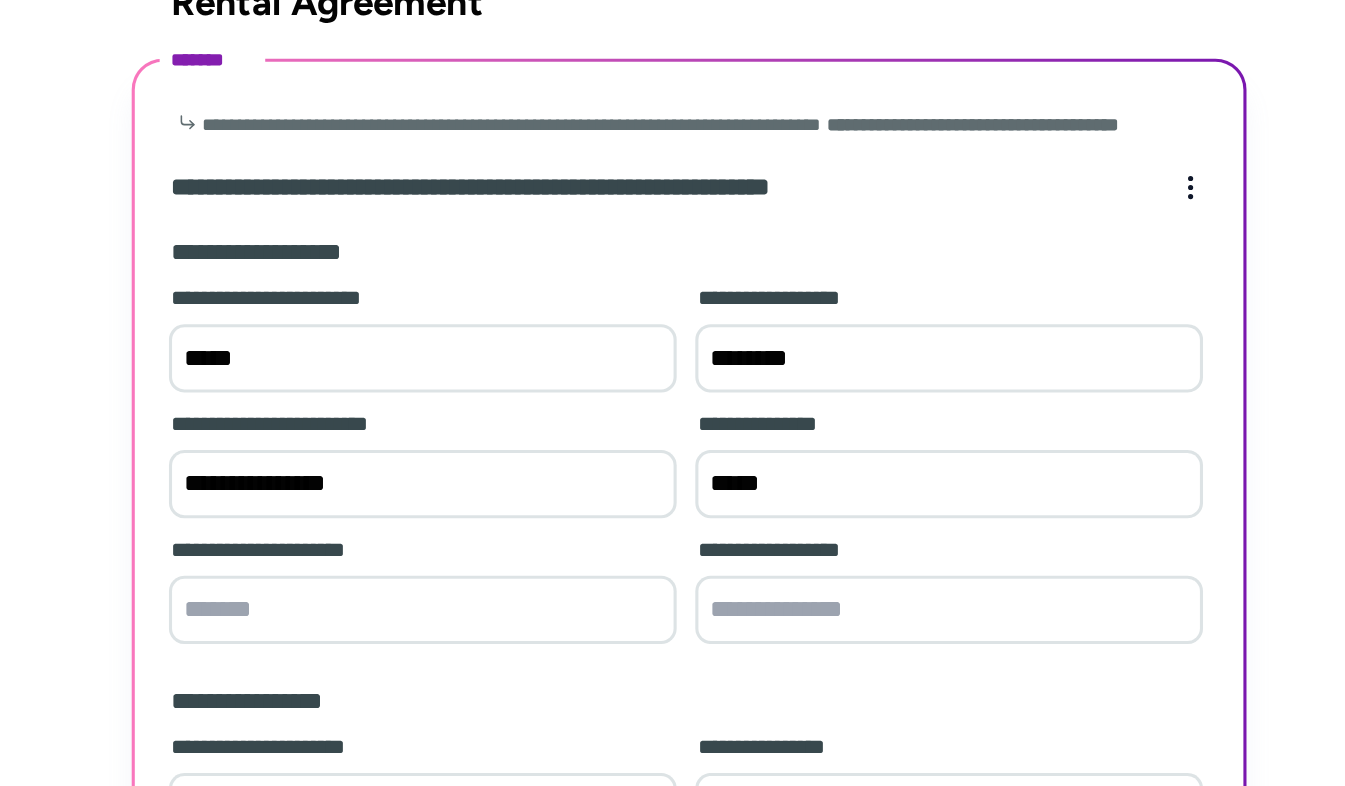 click at bounding box center (485, 502) 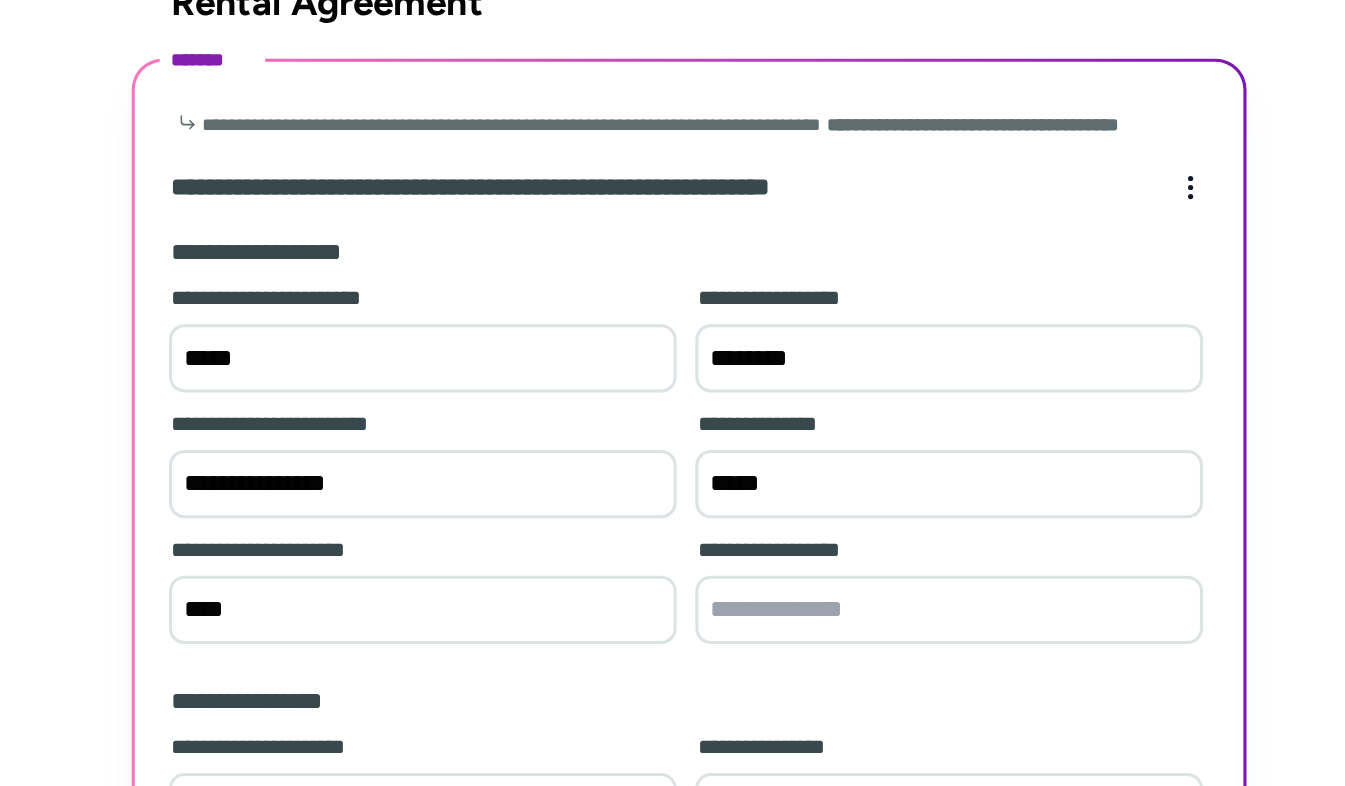 type on "****" 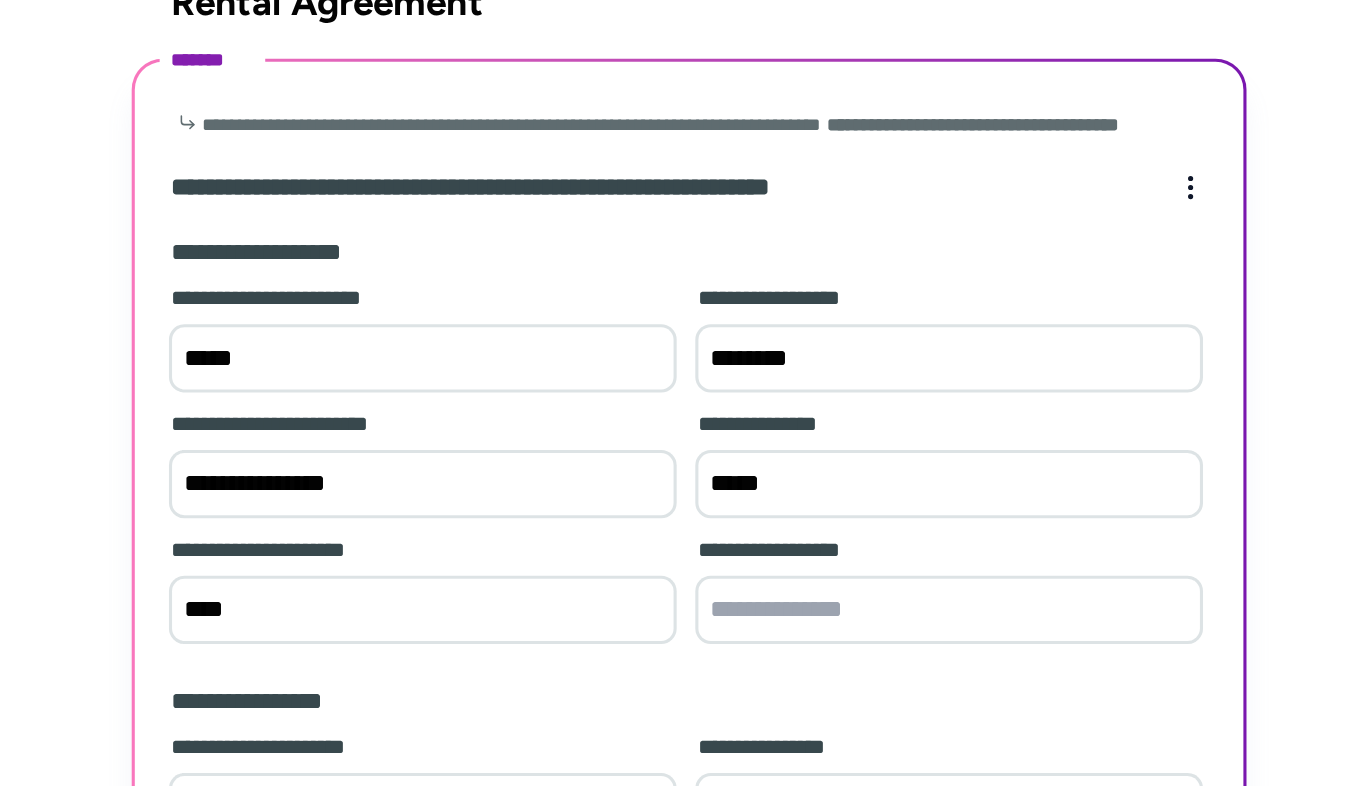 click at bounding box center [824, 502] 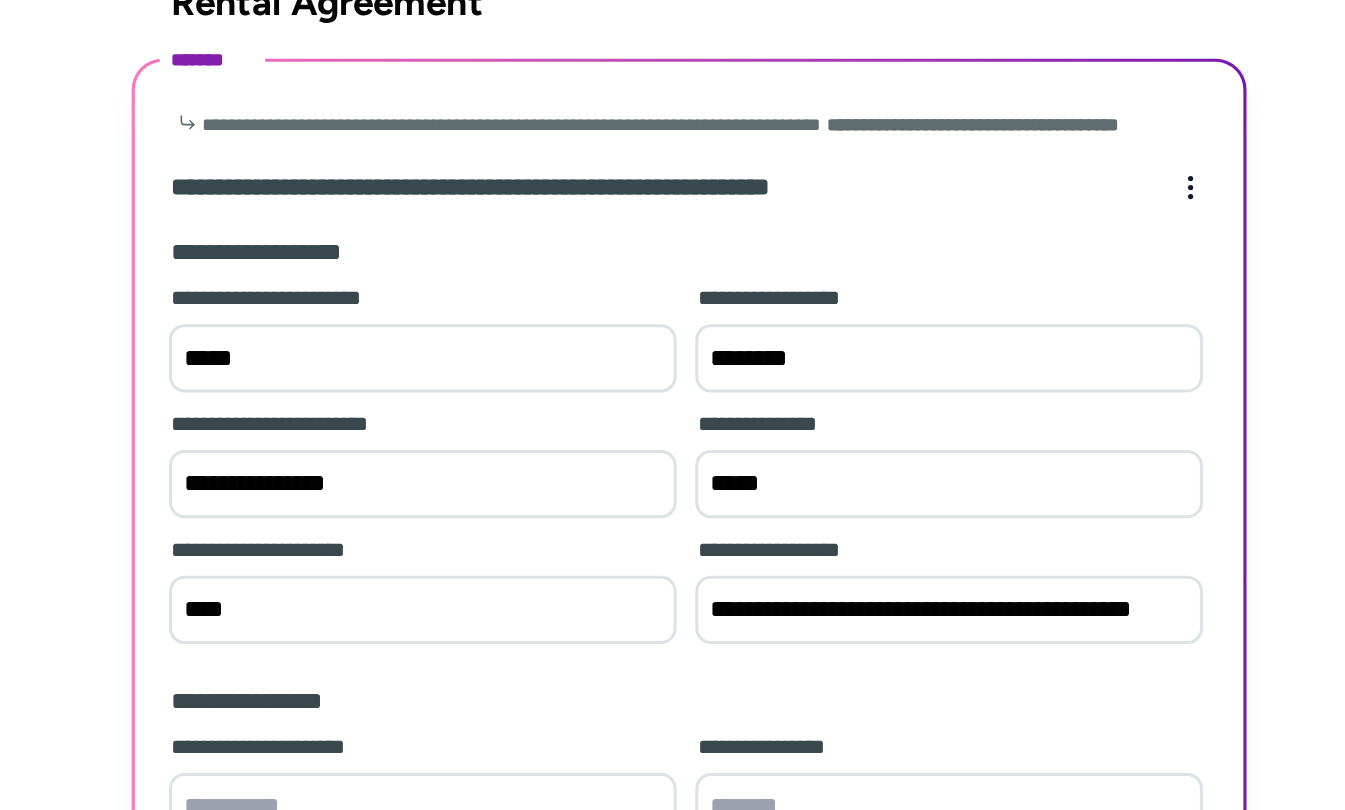 click on "**********" at bounding box center [824, 502] 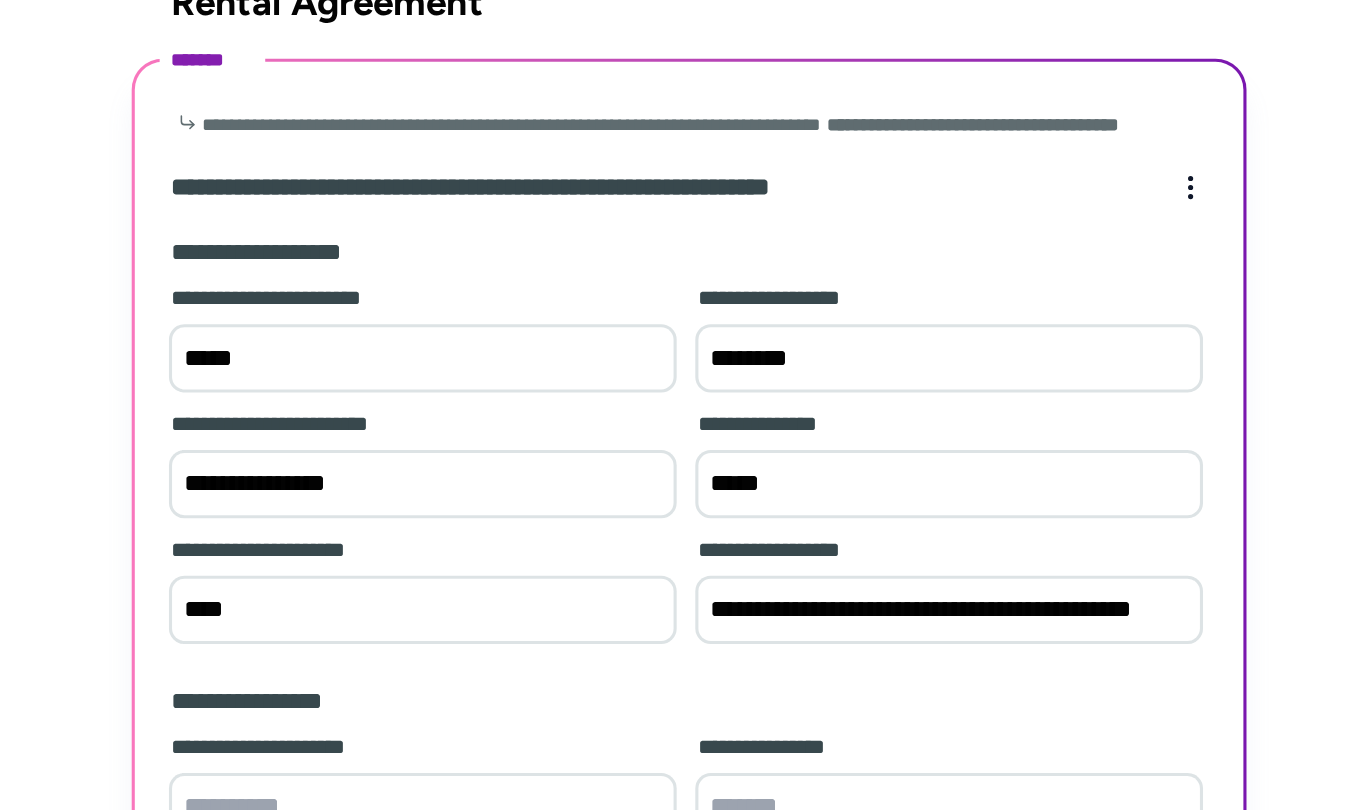 click on "**********" at bounding box center [824, 502] 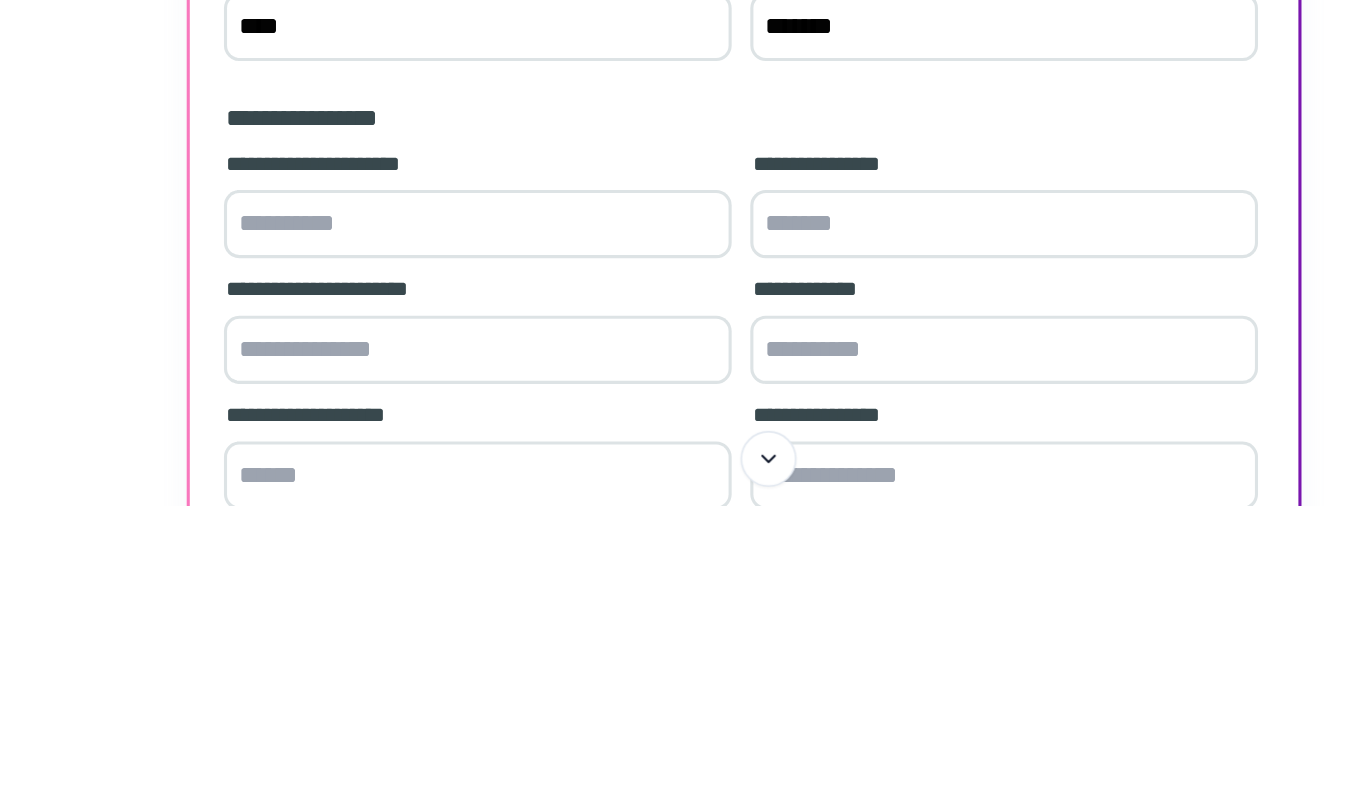 type on "*******" 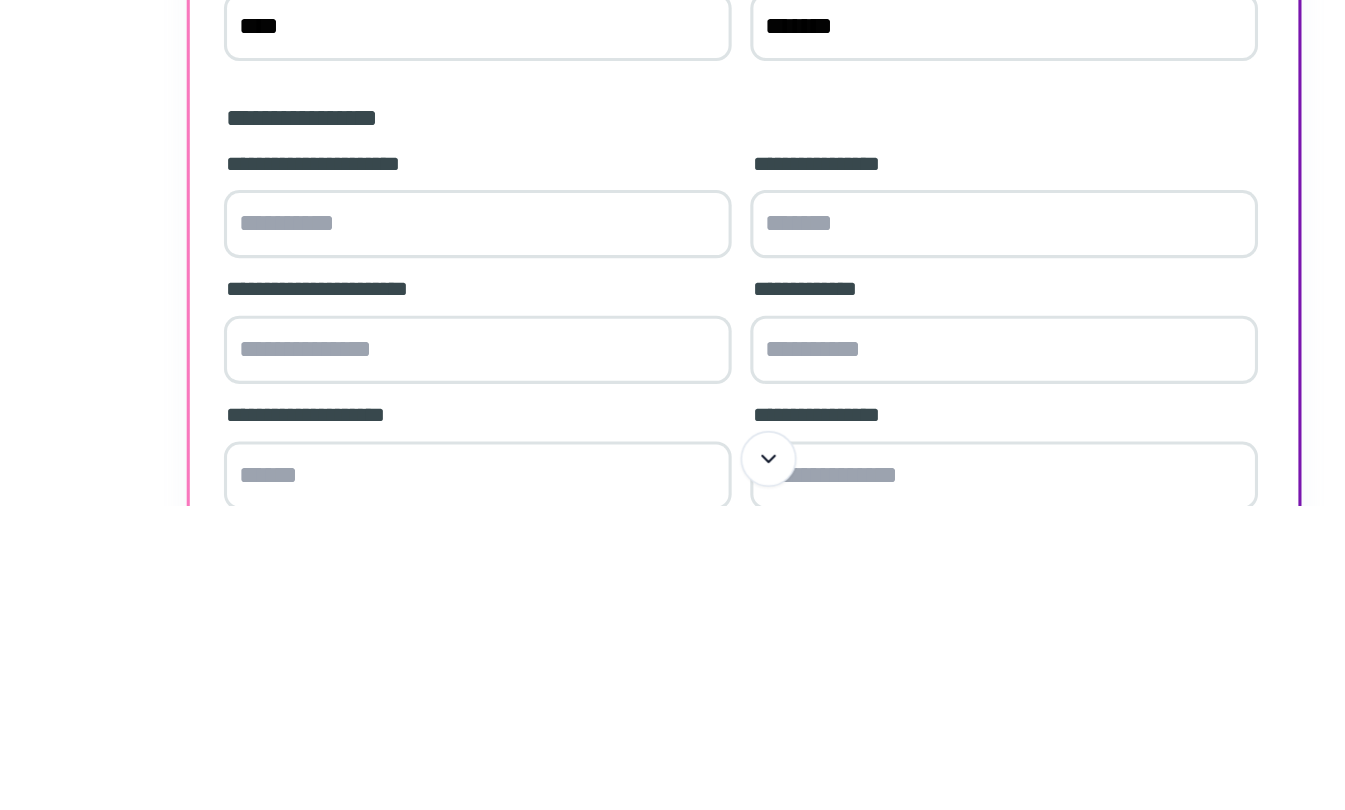 click at bounding box center [485, 629] 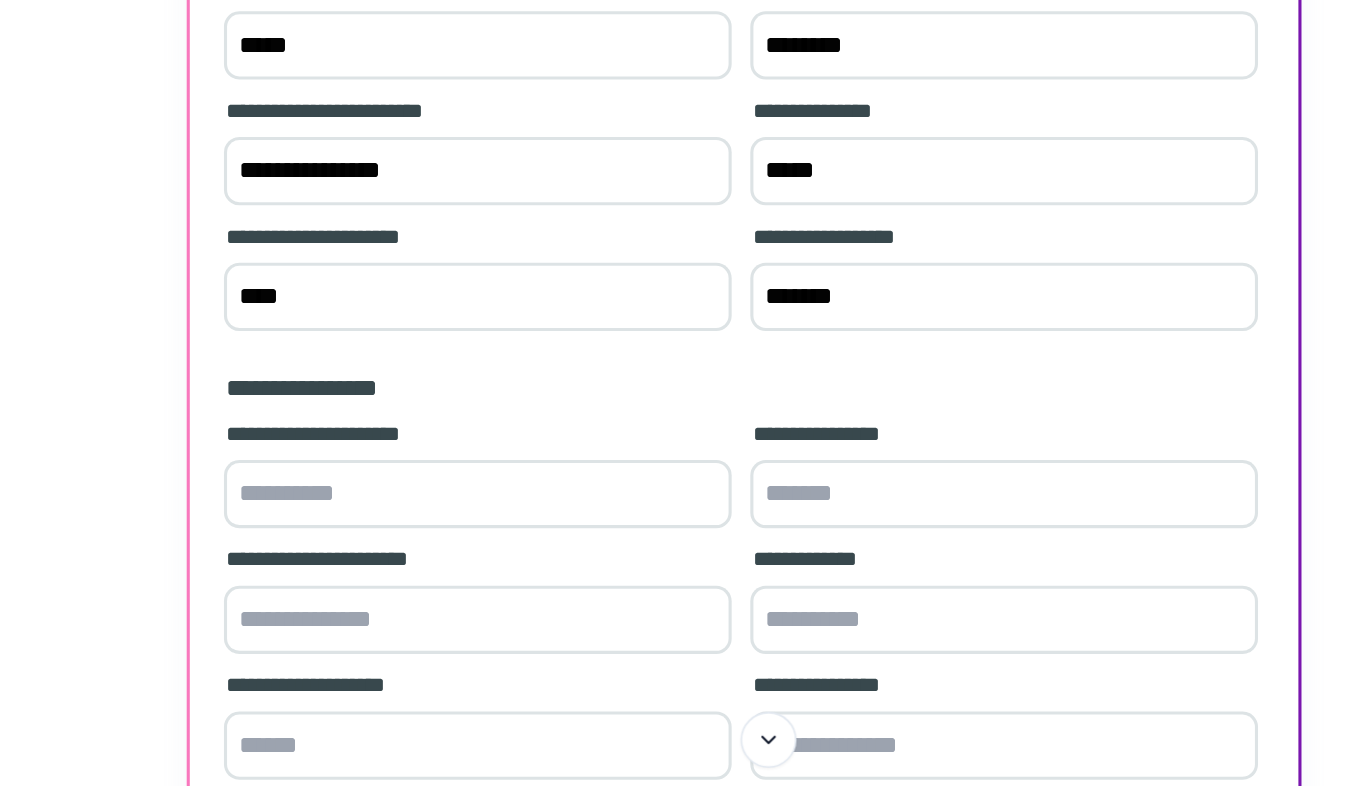 scroll, scrollTop: 70, scrollLeft: 0, axis: vertical 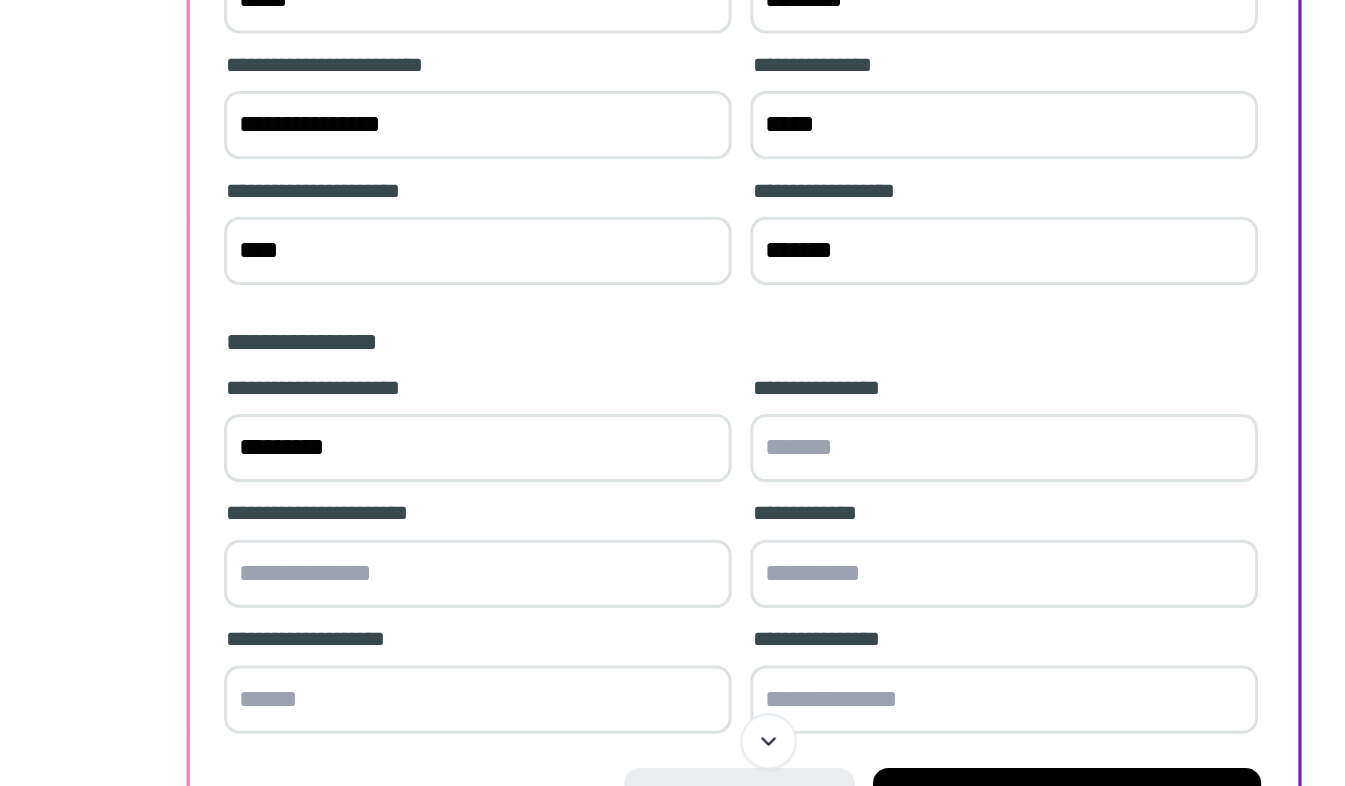 type on "*********" 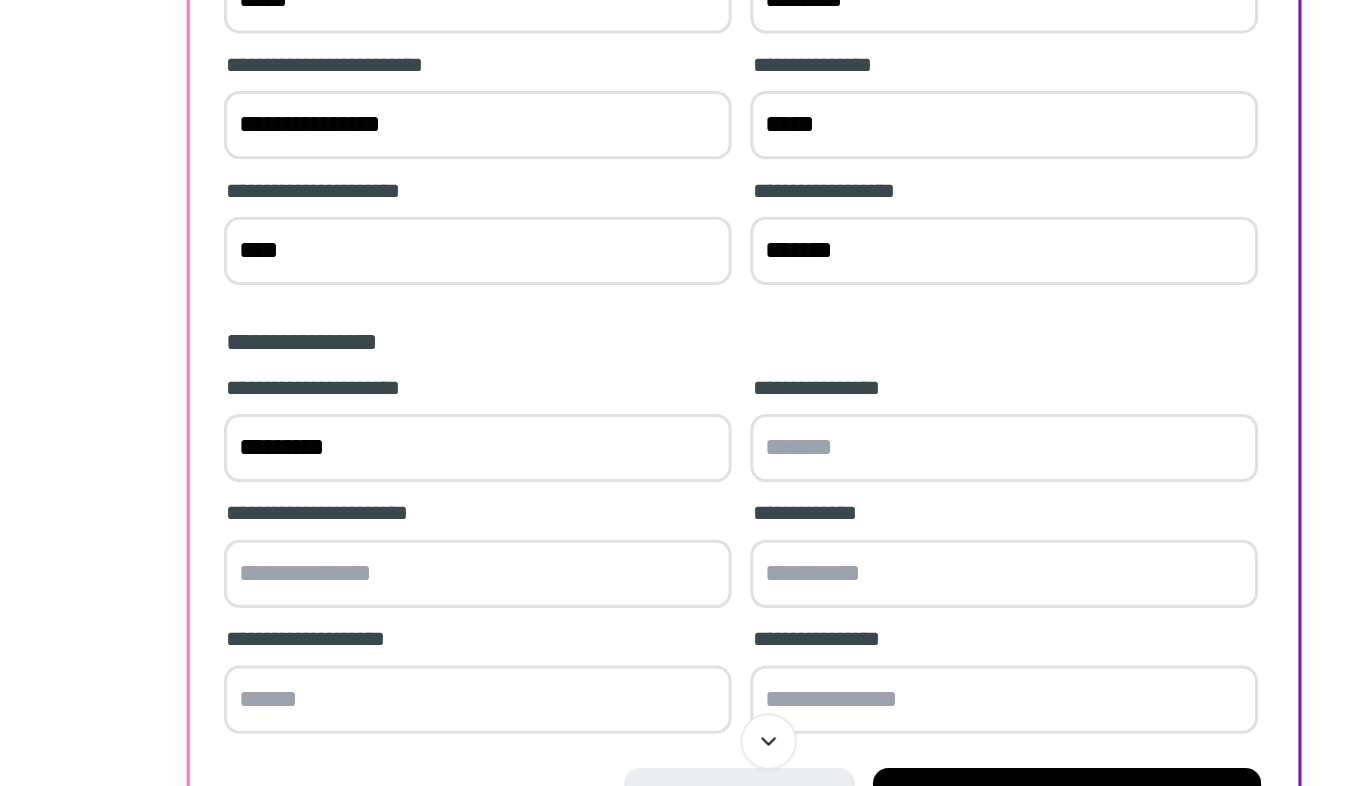 click at bounding box center (824, 567) 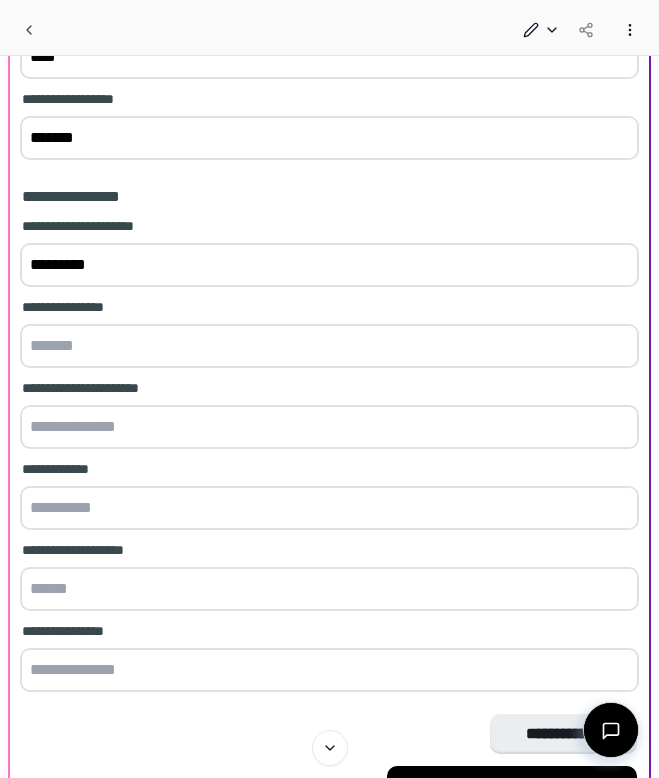 scroll, scrollTop: 588, scrollLeft: 0, axis: vertical 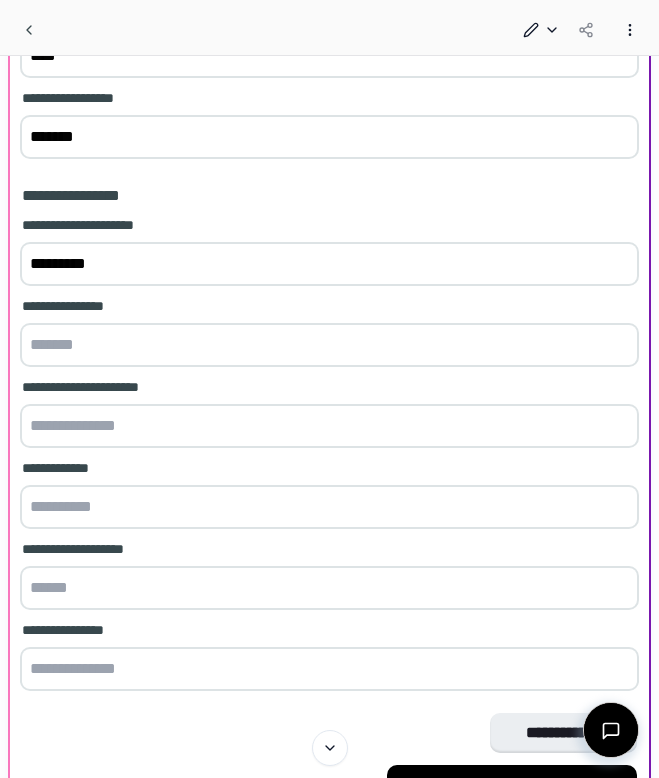 click at bounding box center (329, 345) 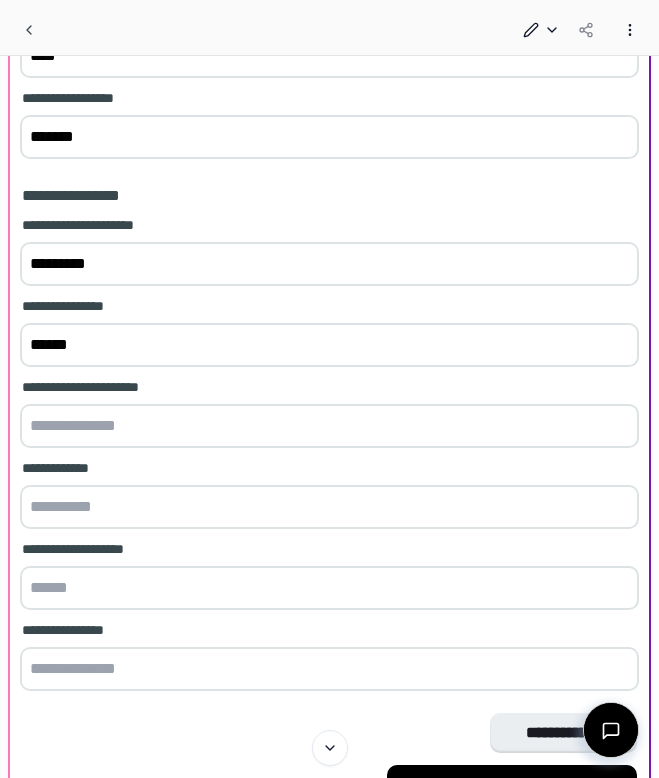type on "******" 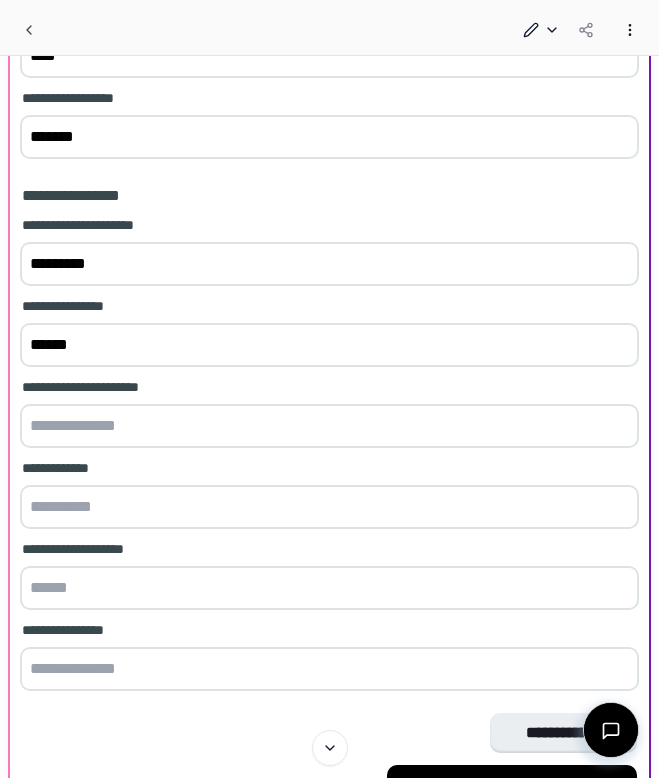 click at bounding box center [329, 426] 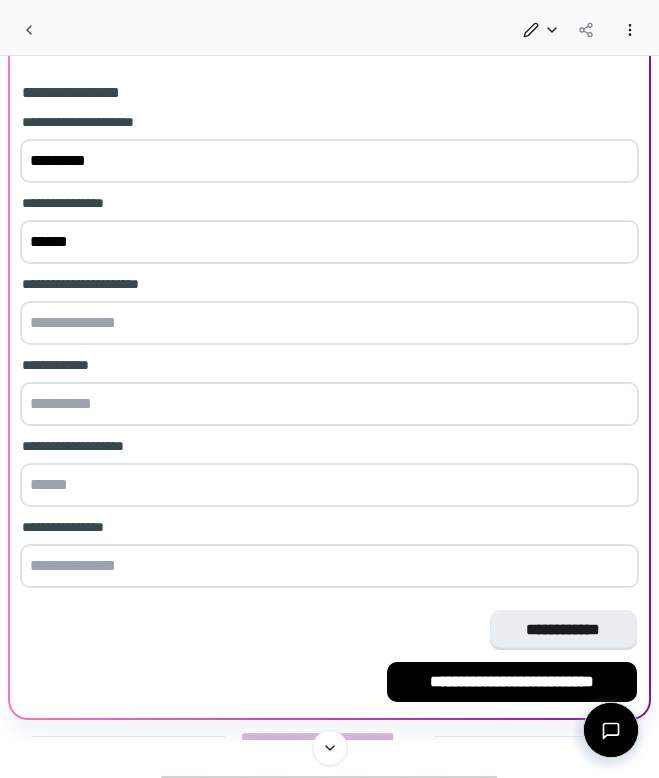 scroll, scrollTop: 691, scrollLeft: 0, axis: vertical 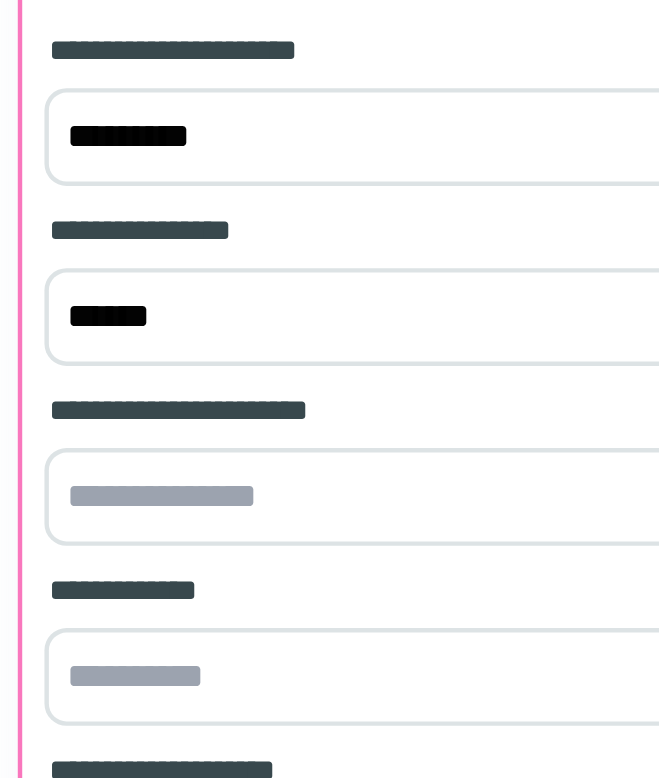click at bounding box center (329, 323) 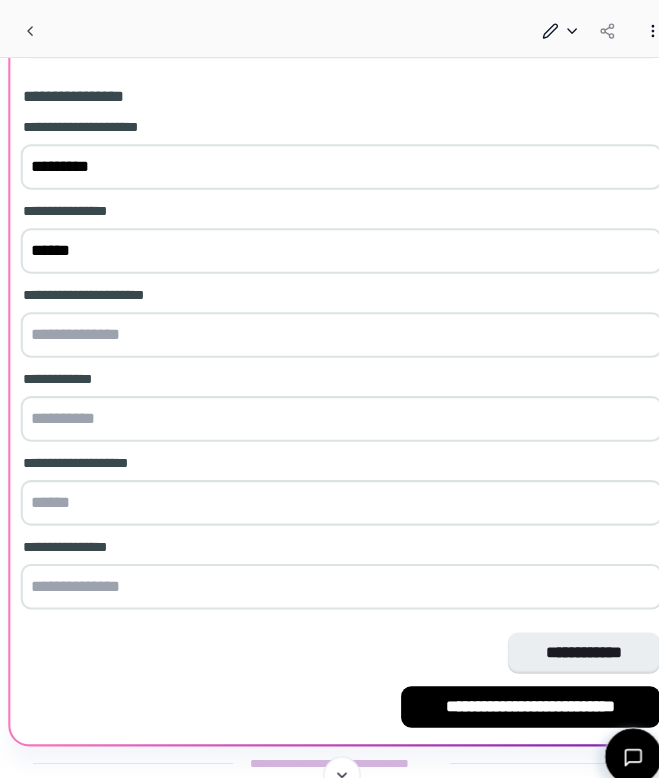 scroll, scrollTop: 673, scrollLeft: 0, axis: vertical 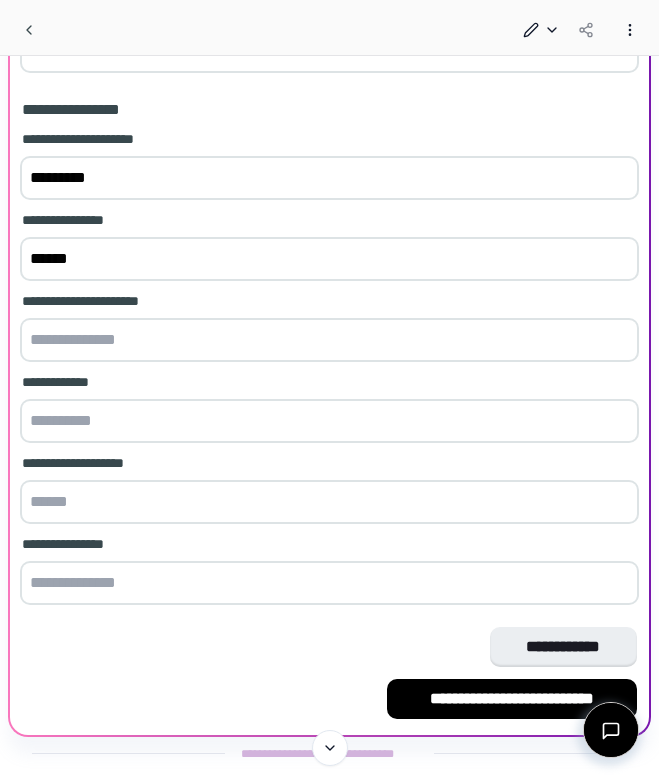 click at bounding box center [329, 340] 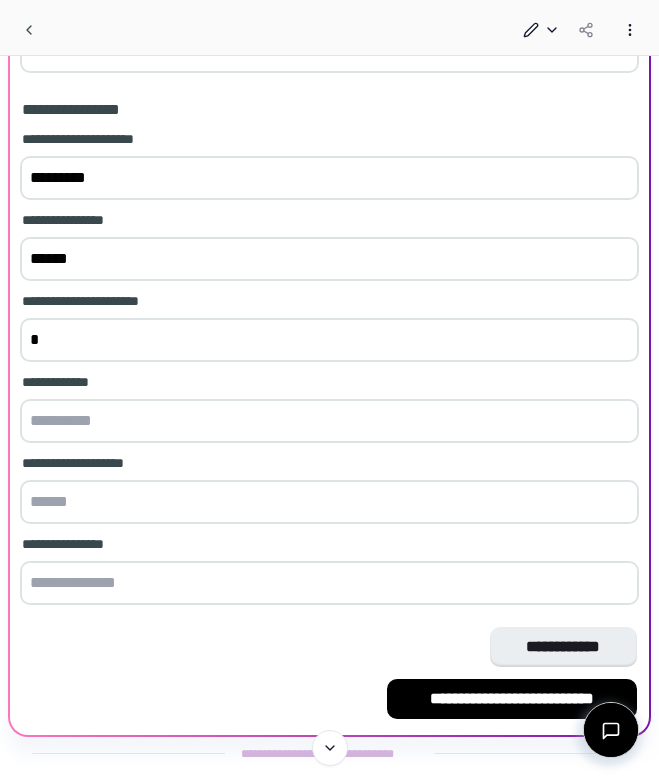 click on "*" at bounding box center (329, 340) 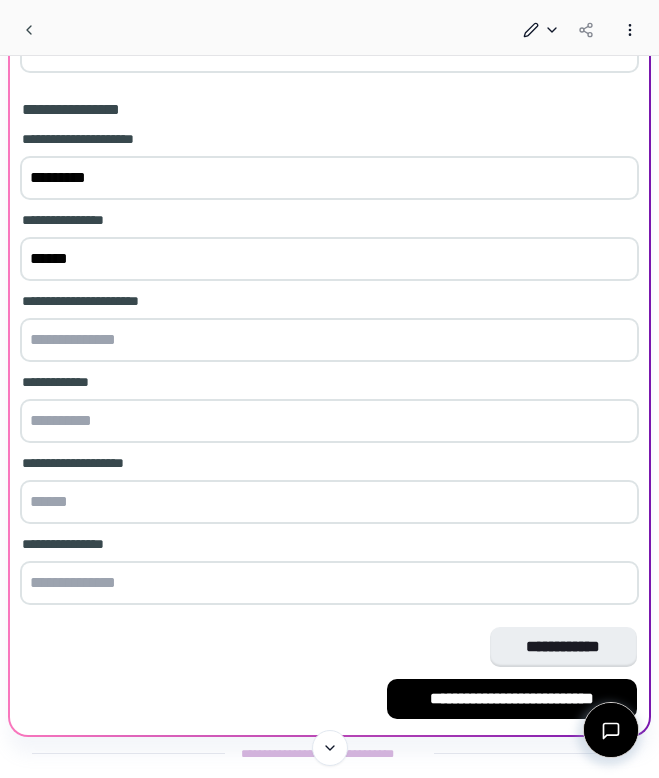 type on "*" 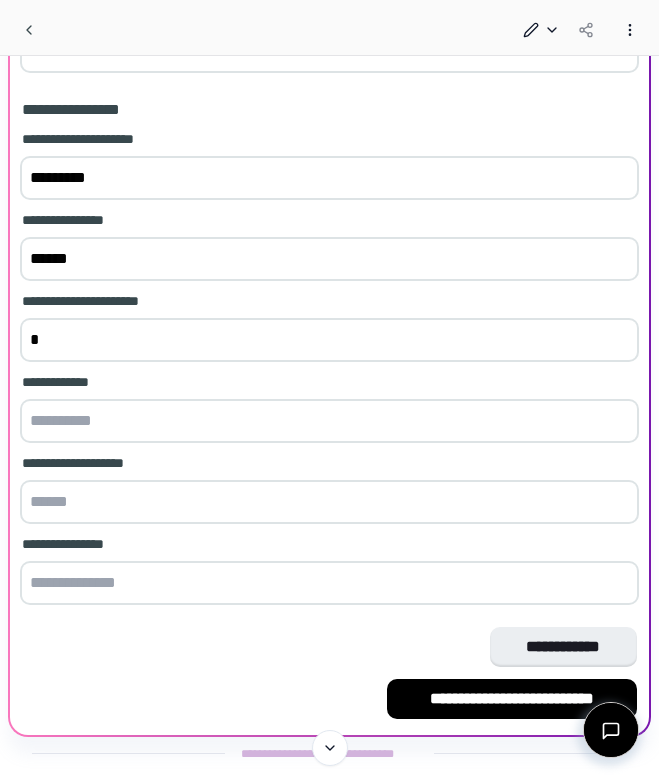 drag, startPoint x: 64, startPoint y: 353, endPoint x: -5, endPoint y: 332, distance: 72.12489 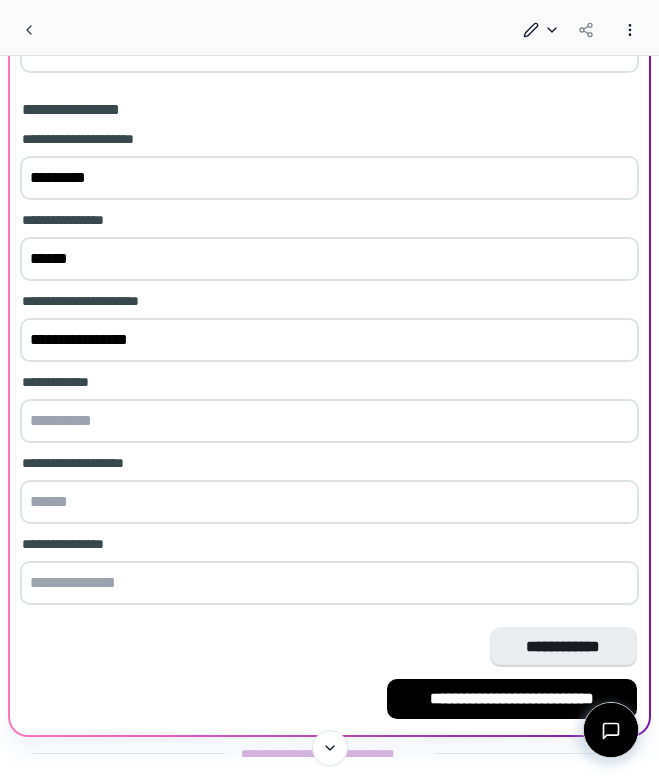 type on "**********" 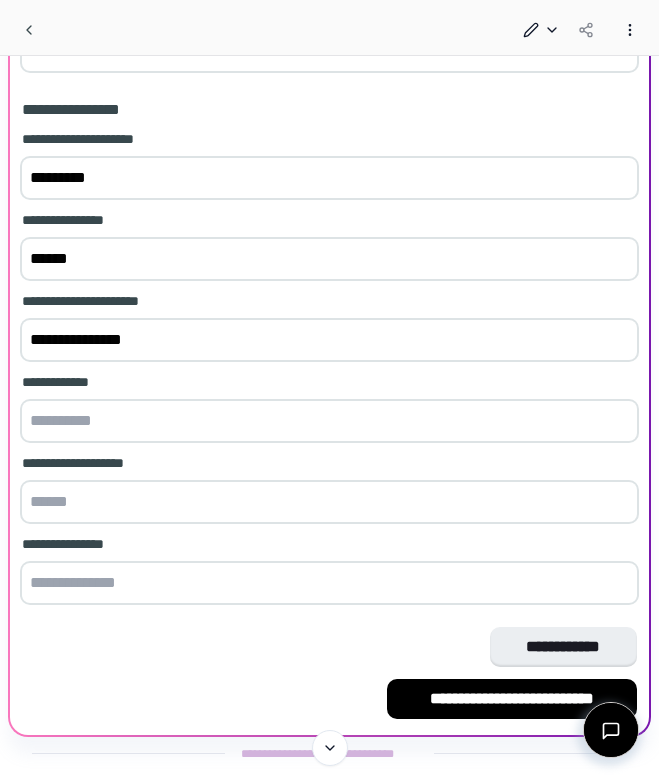 click at bounding box center (329, 421) 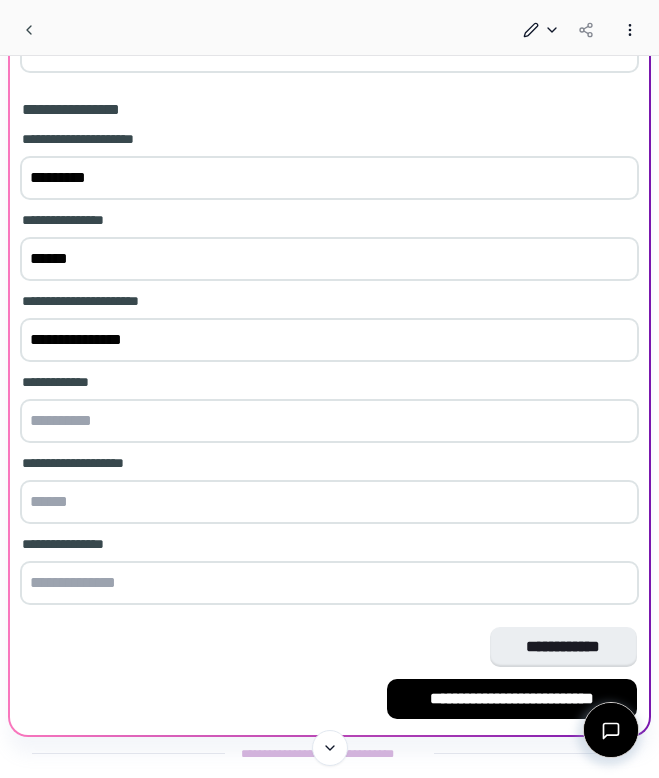 click at bounding box center [329, 421] 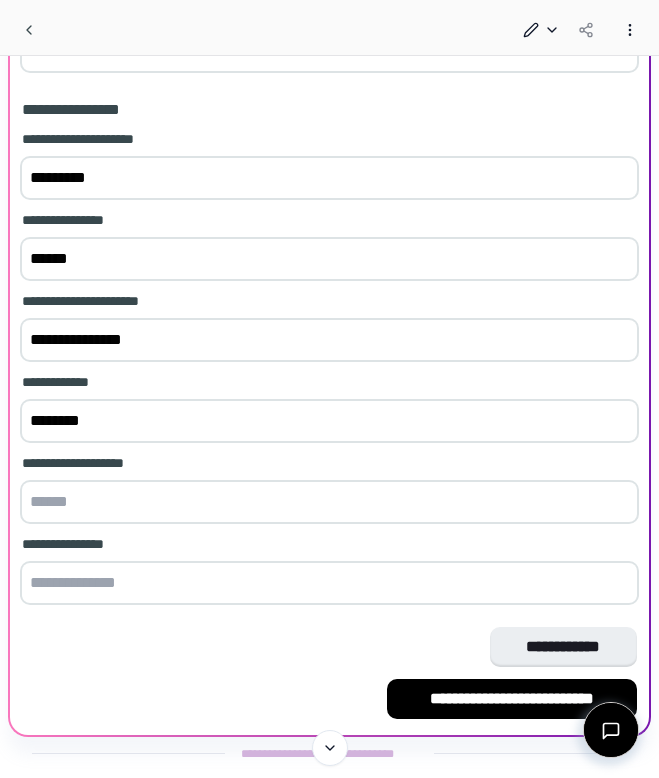 type on "********" 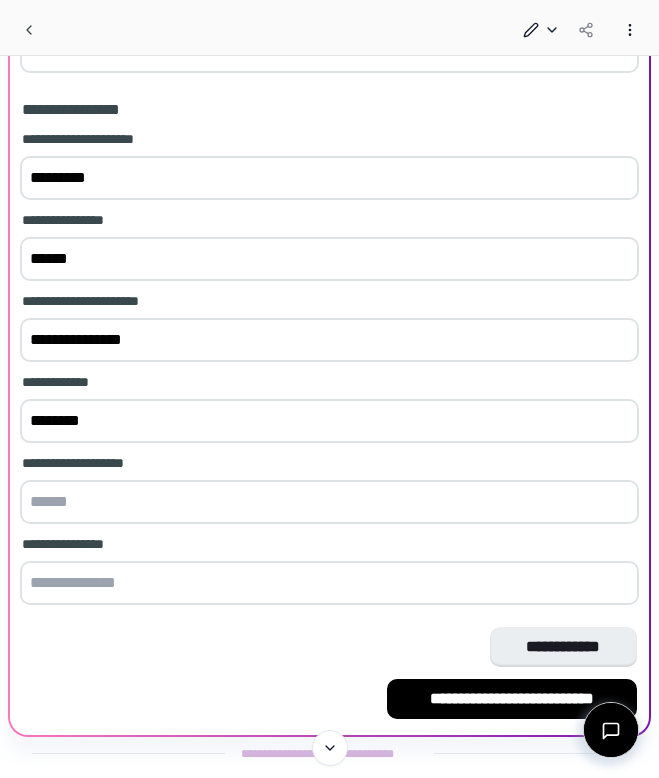 click at bounding box center [329, 502] 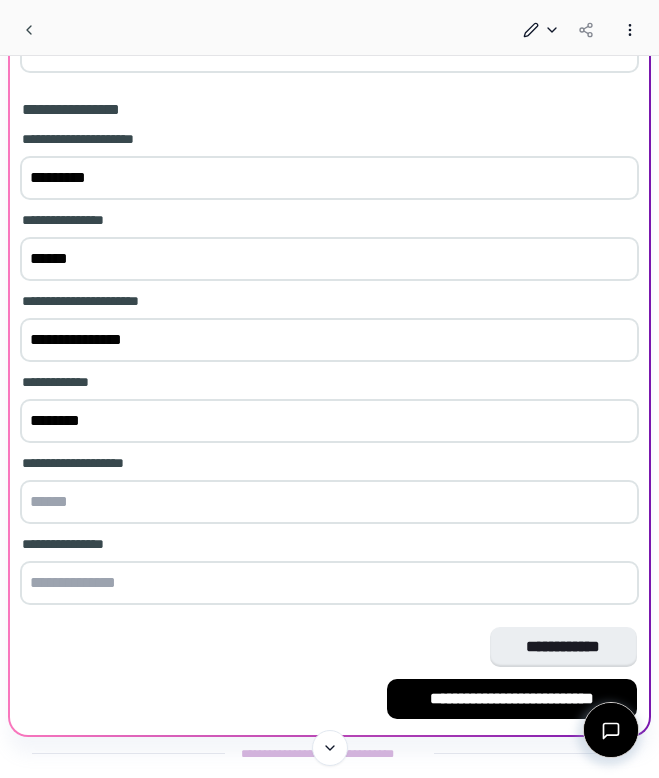 paste on "****" 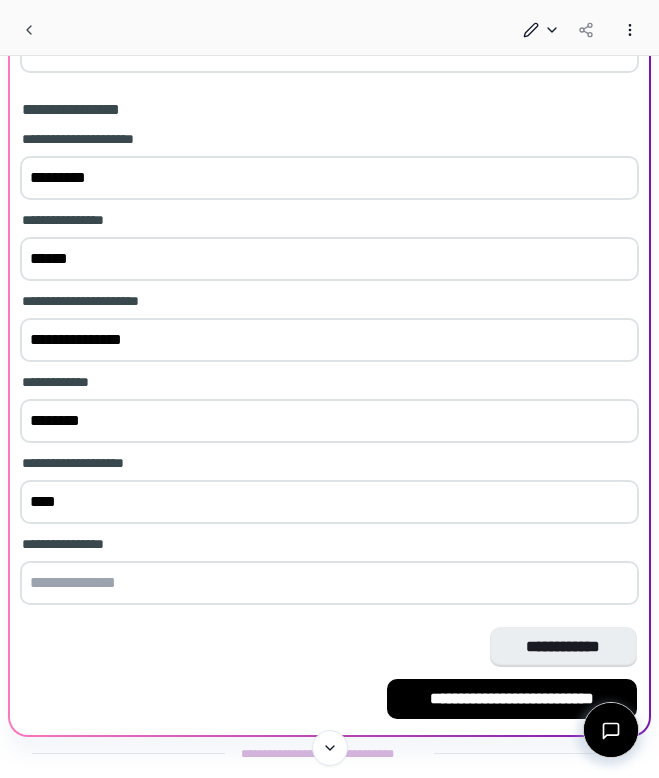 type on "****" 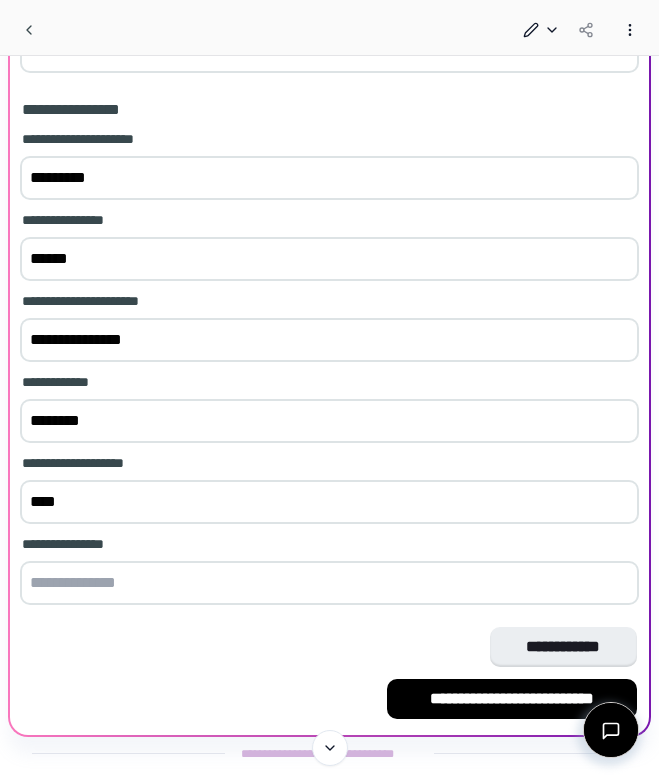 click at bounding box center (329, 583) 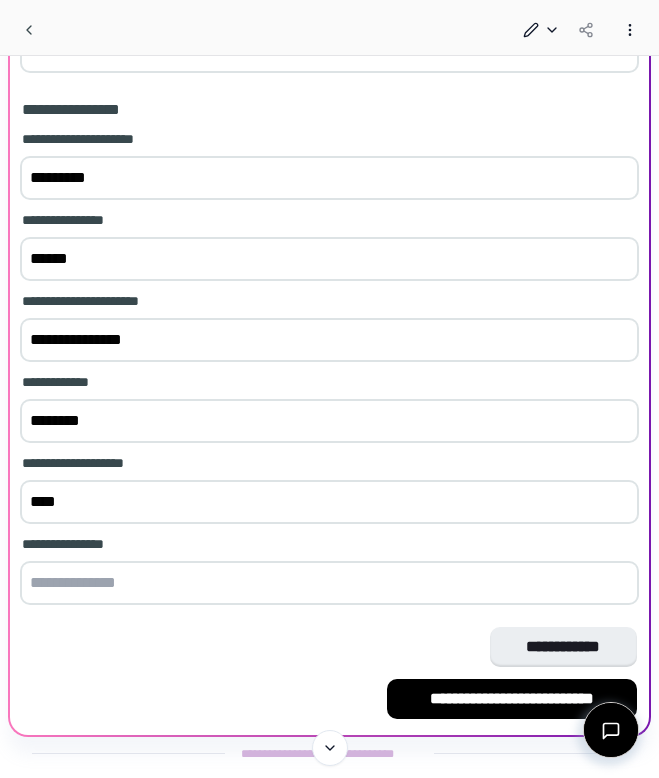 click at bounding box center (329, 583) 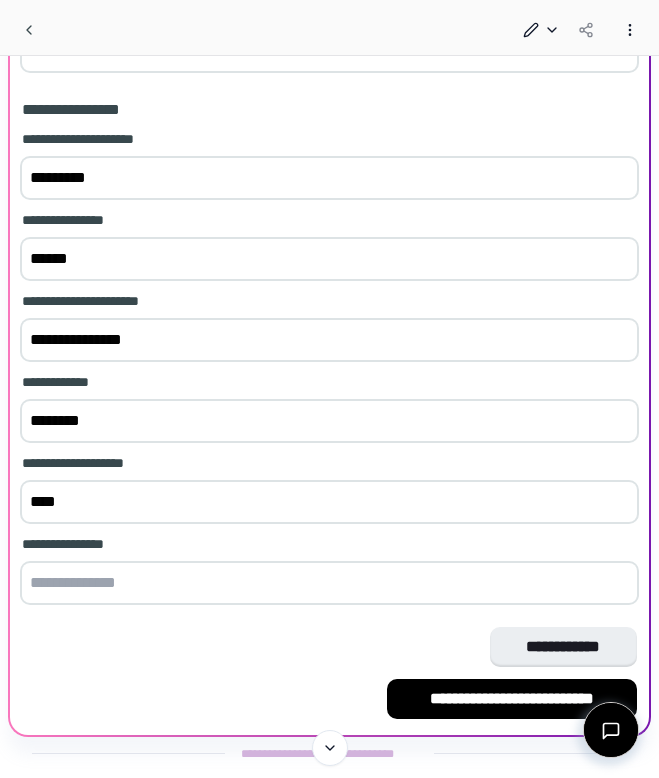paste on "********" 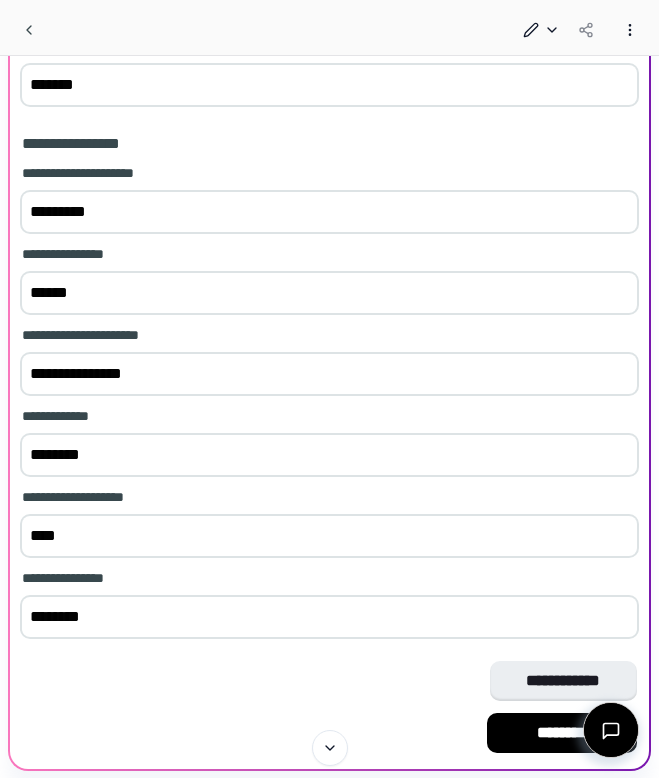 scroll, scrollTop: 728, scrollLeft: 0, axis: vertical 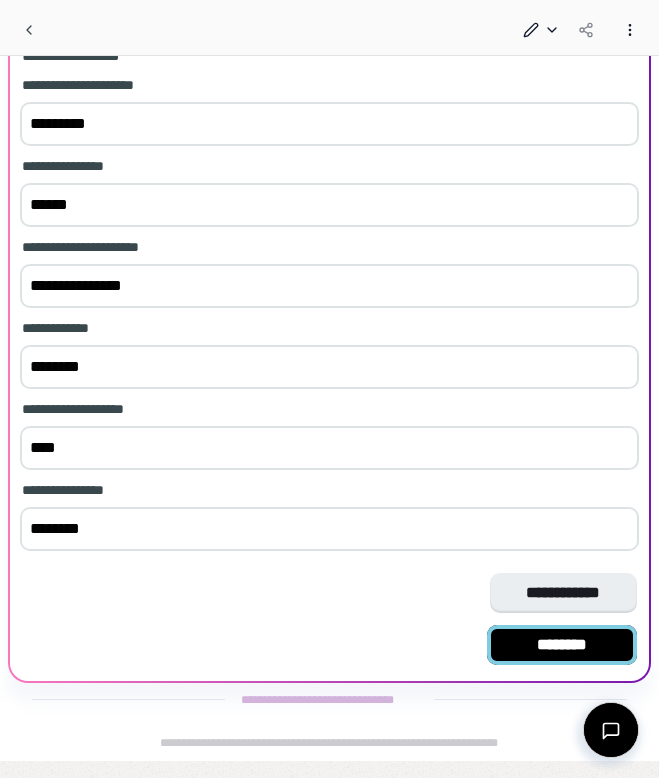 type on "********" 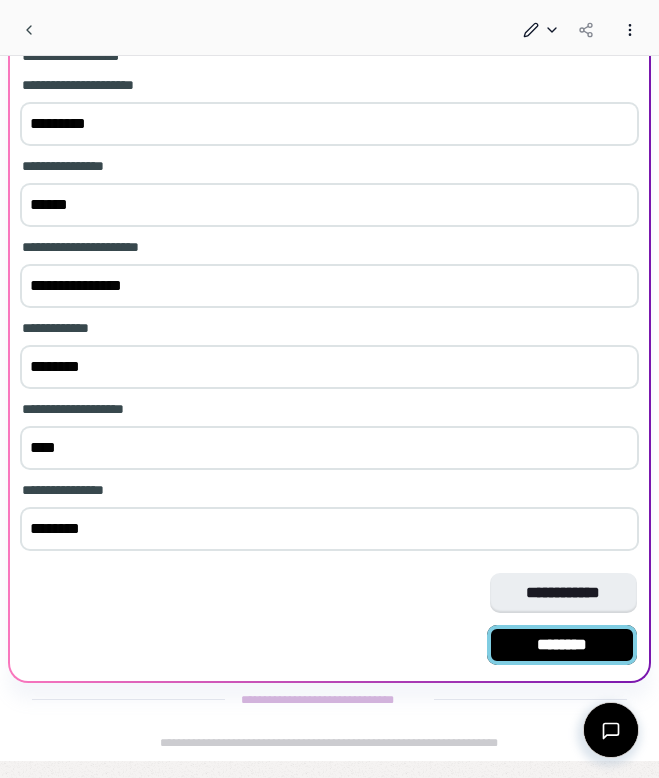 click on "********" at bounding box center [562, 645] 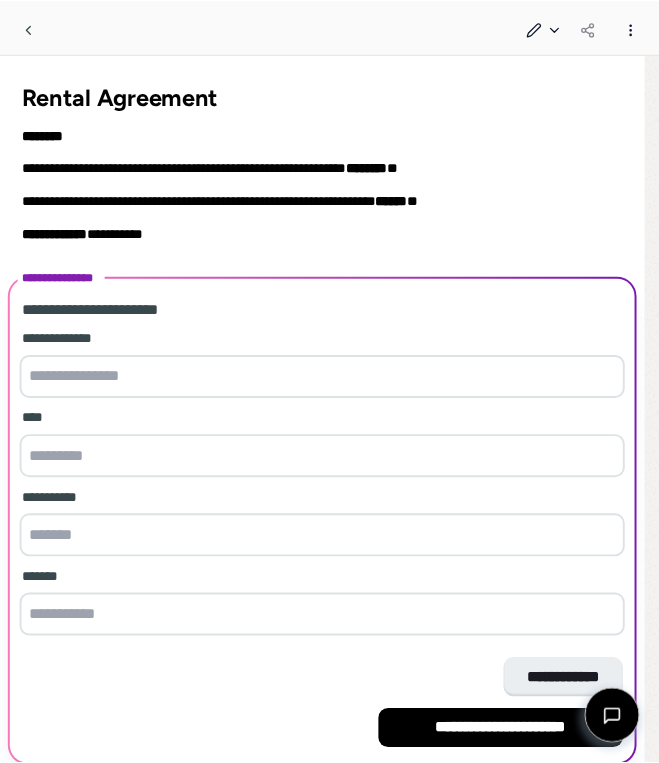 scroll, scrollTop: 96, scrollLeft: 0, axis: vertical 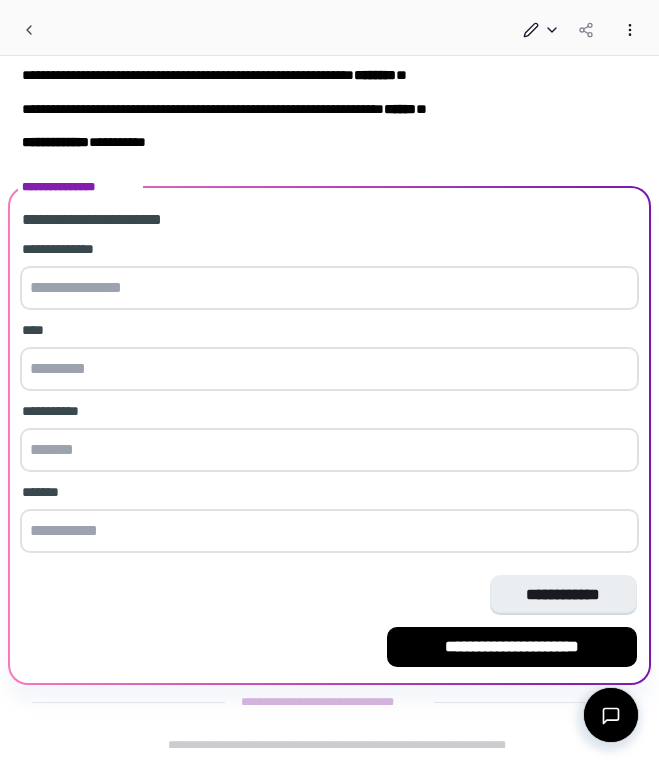 click at bounding box center (329, 288) 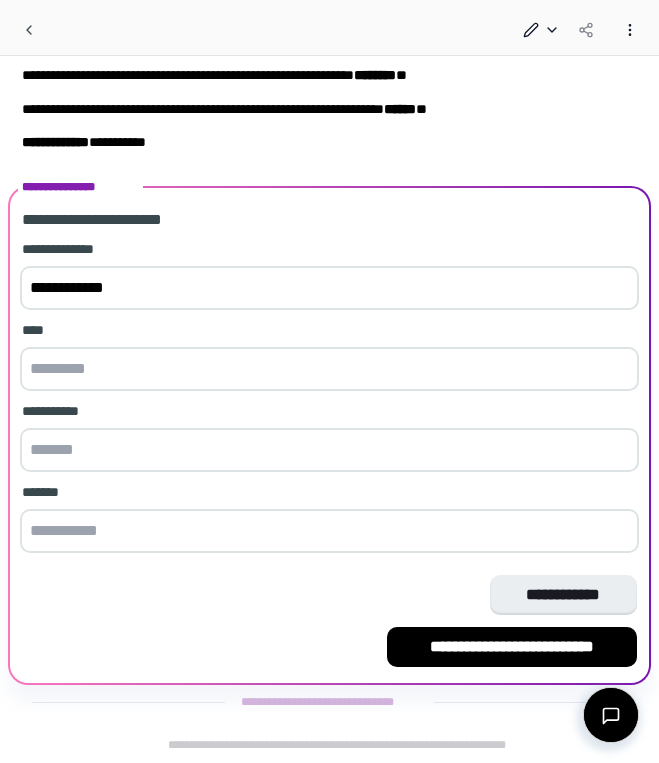 type on "**********" 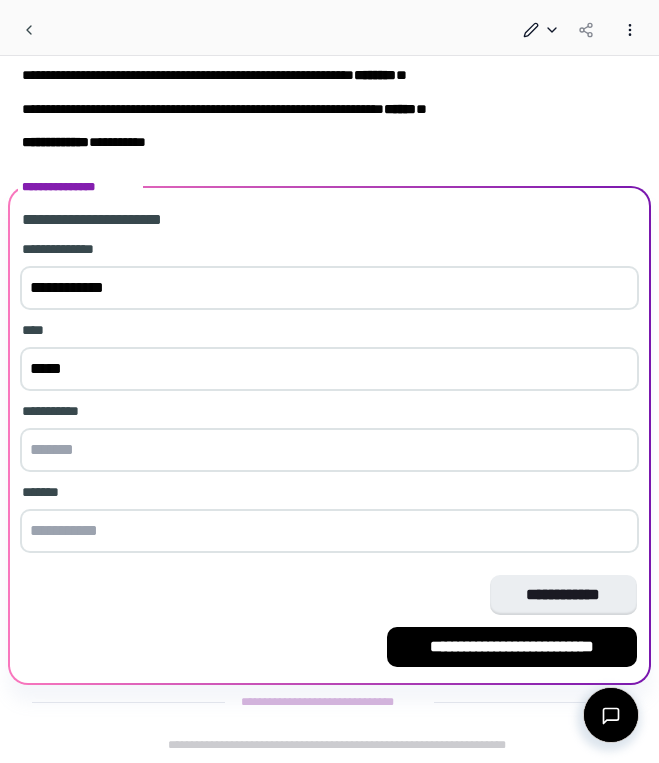type on "*****" 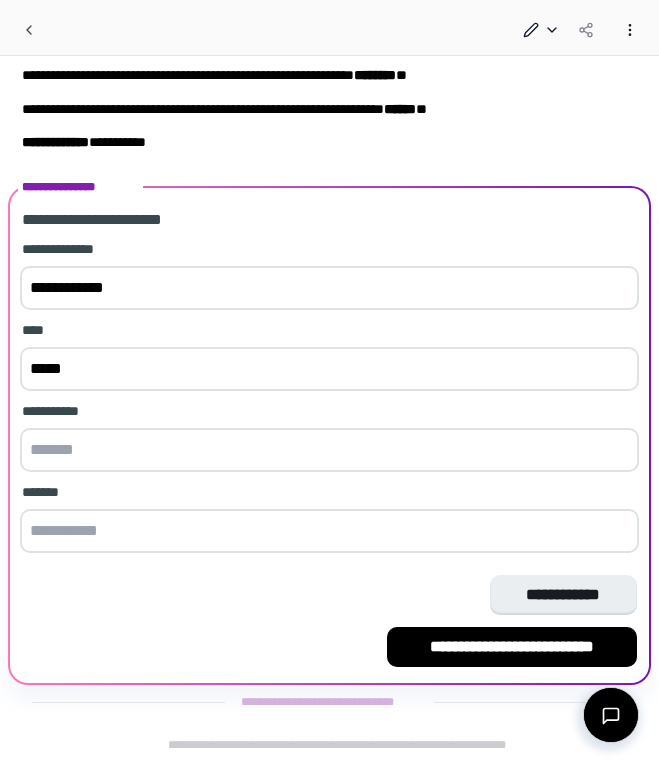 click at bounding box center (329, 450) 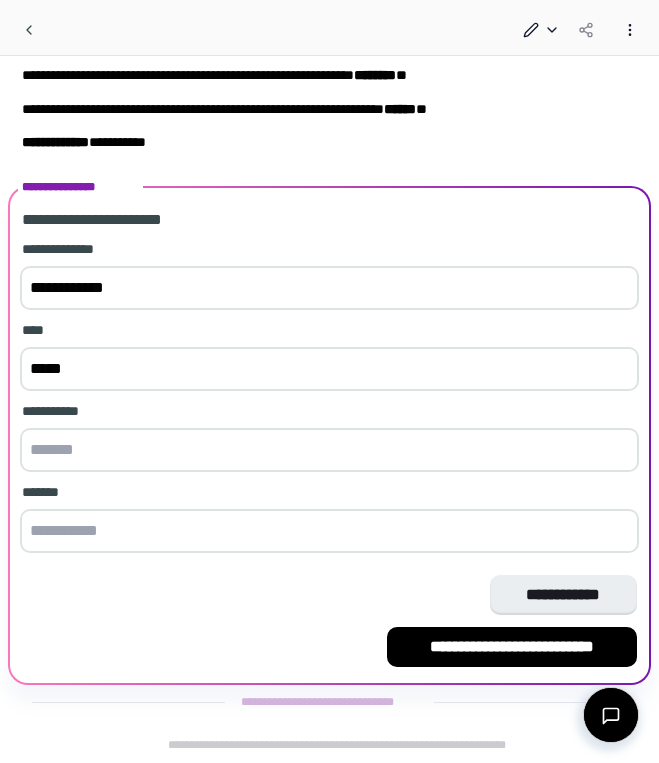 click at bounding box center (329, 450) 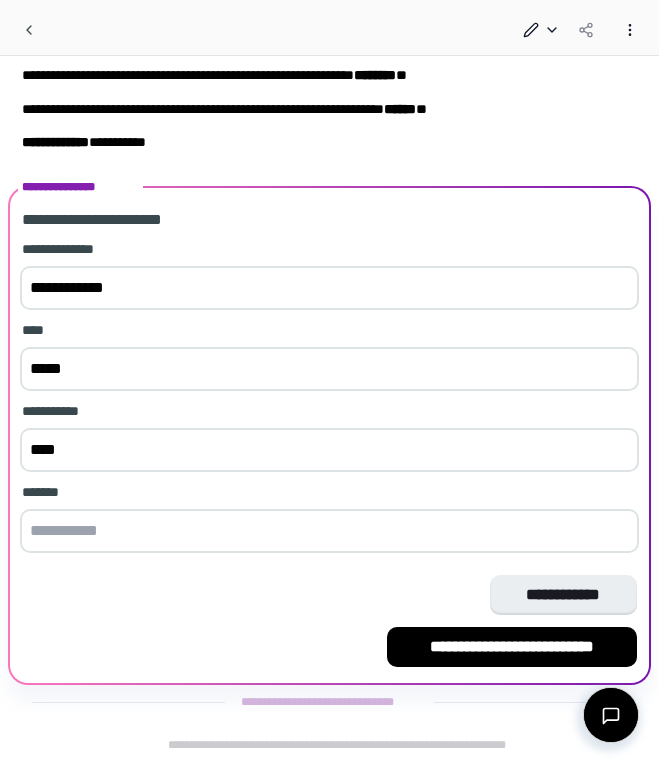 type on "****" 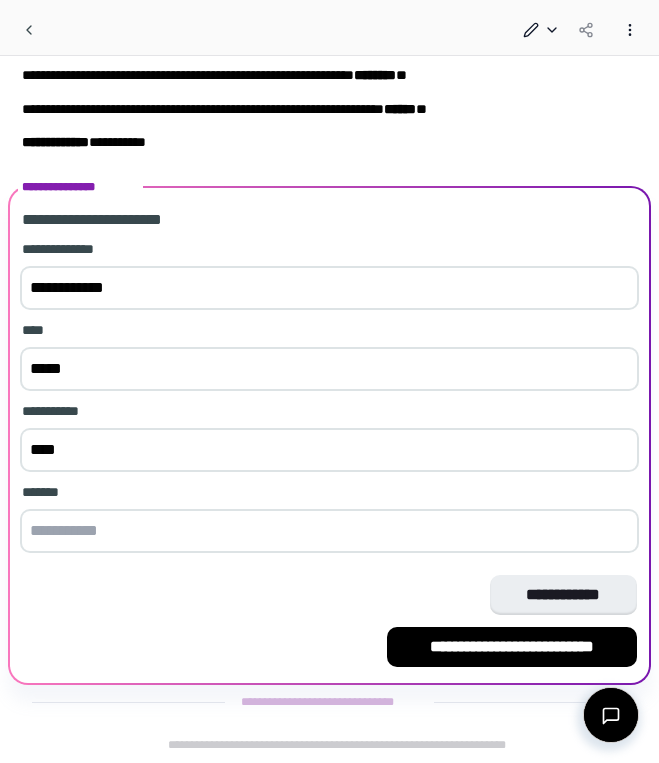 click at bounding box center [329, 531] 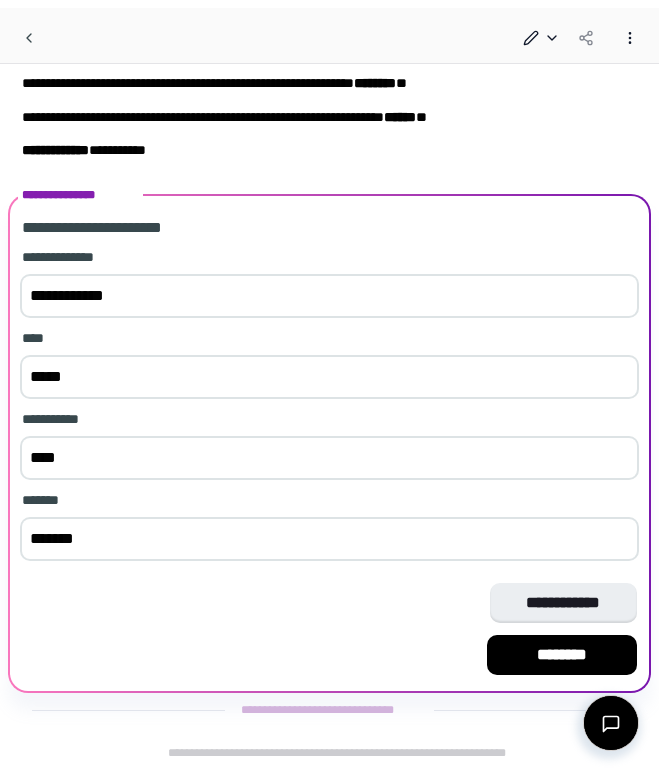 scroll, scrollTop: 81, scrollLeft: 0, axis: vertical 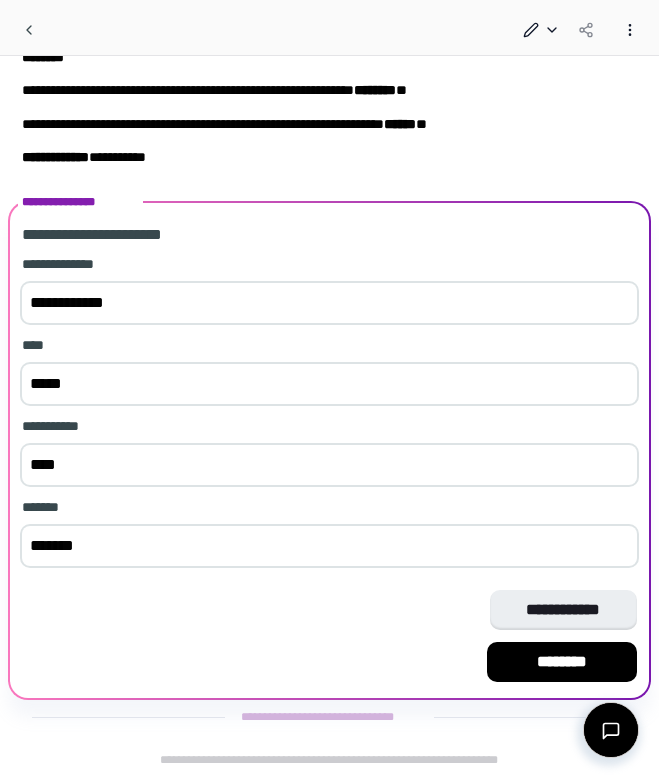 click on "*******" at bounding box center [329, 546] 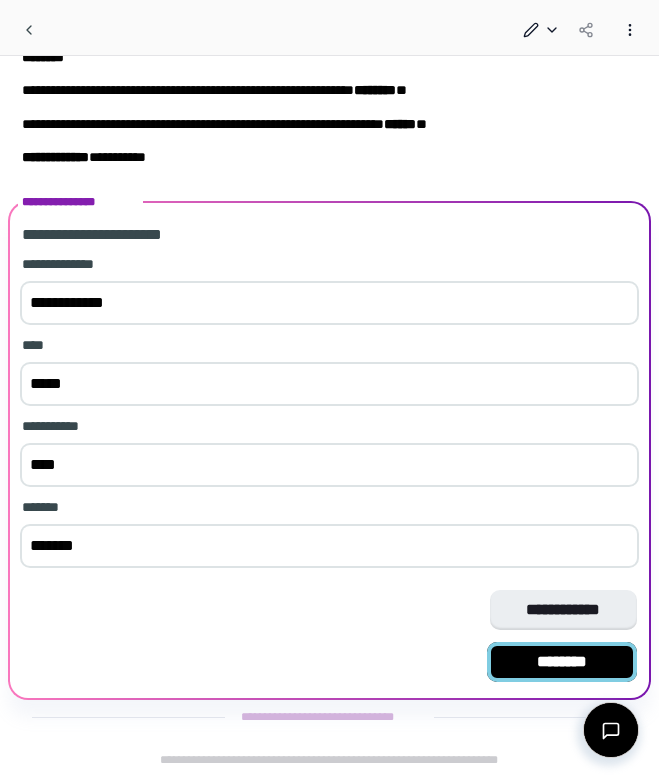 type on "*******" 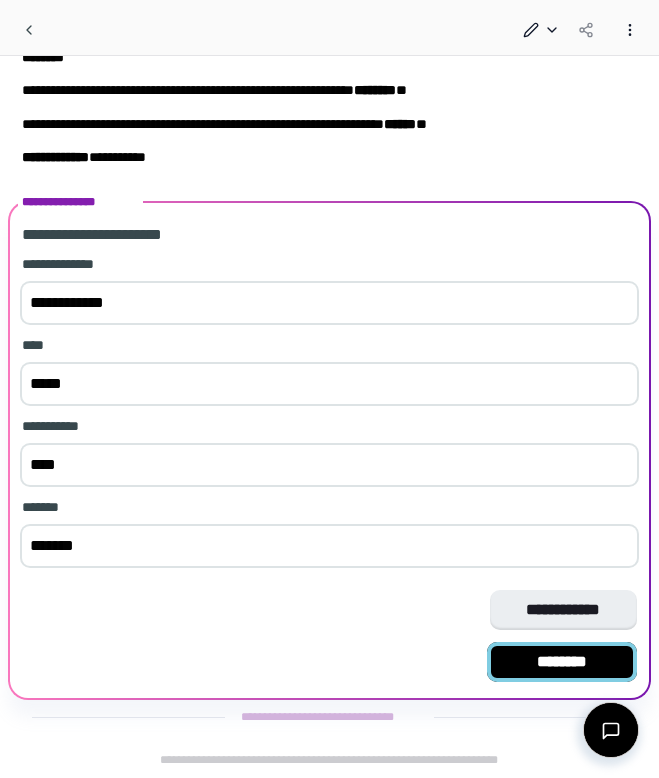 click on "********" at bounding box center (562, 662) 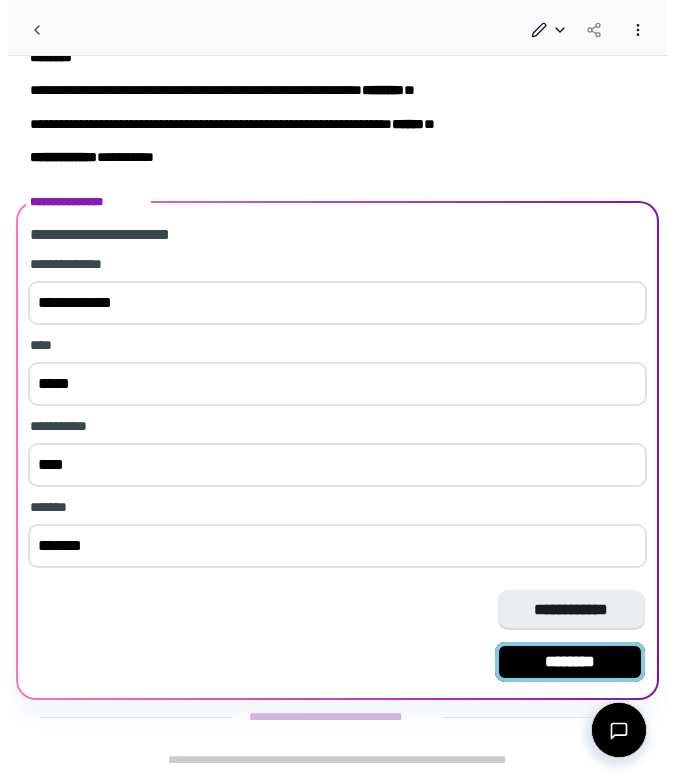 scroll, scrollTop: 0, scrollLeft: 0, axis: both 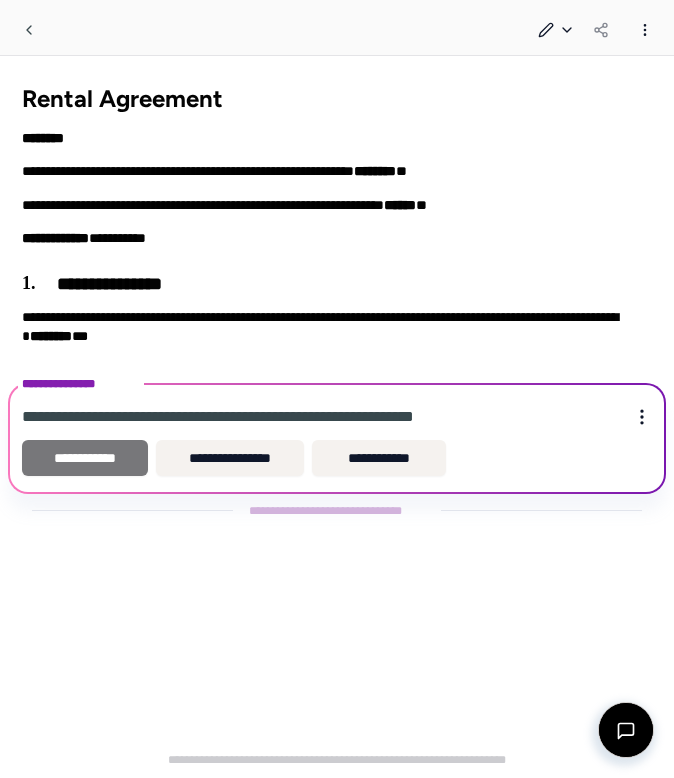click on "**********" at bounding box center [85, 458] 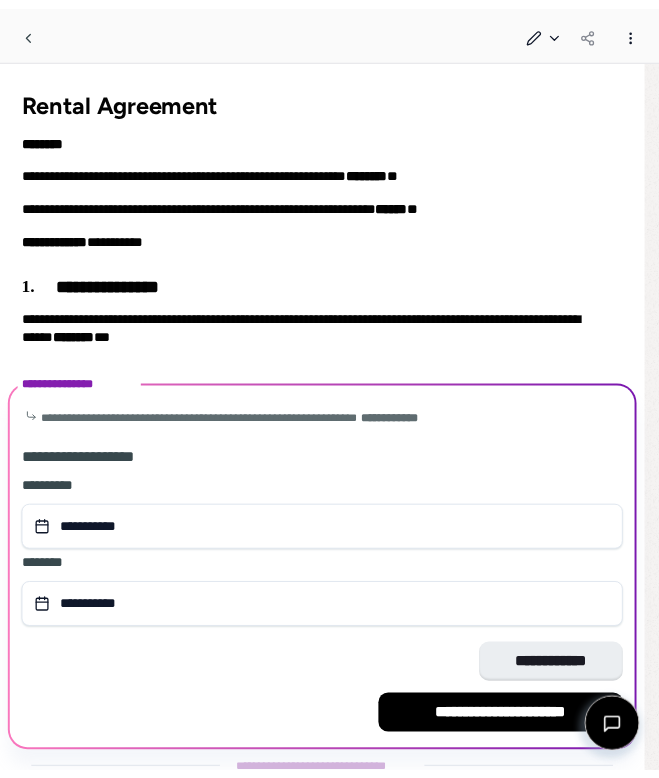 scroll, scrollTop: 57, scrollLeft: 0, axis: vertical 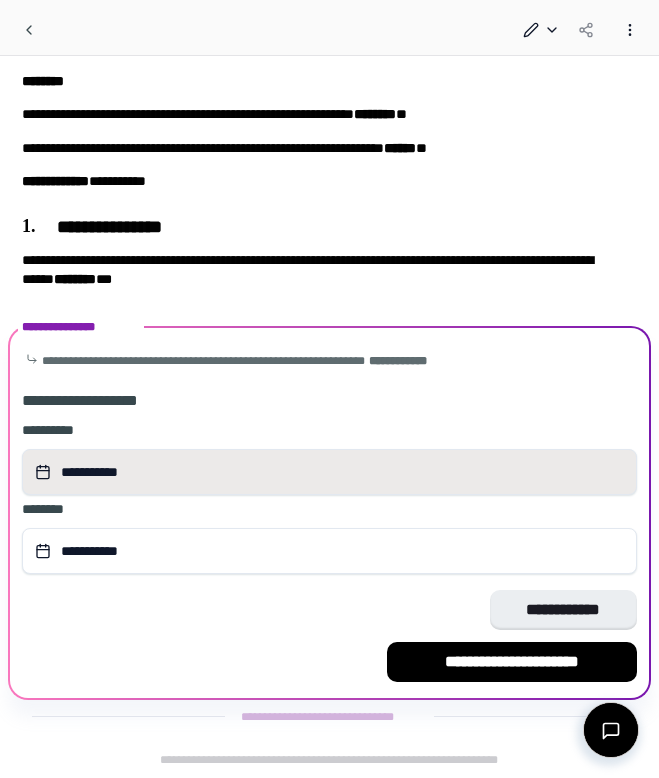 click on "**********" at bounding box center [329, 472] 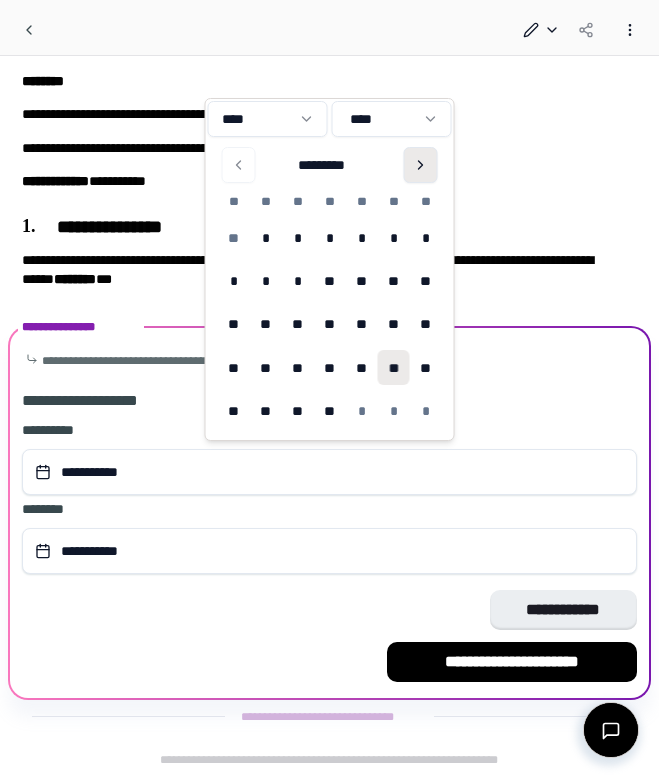 click at bounding box center [421, 165] 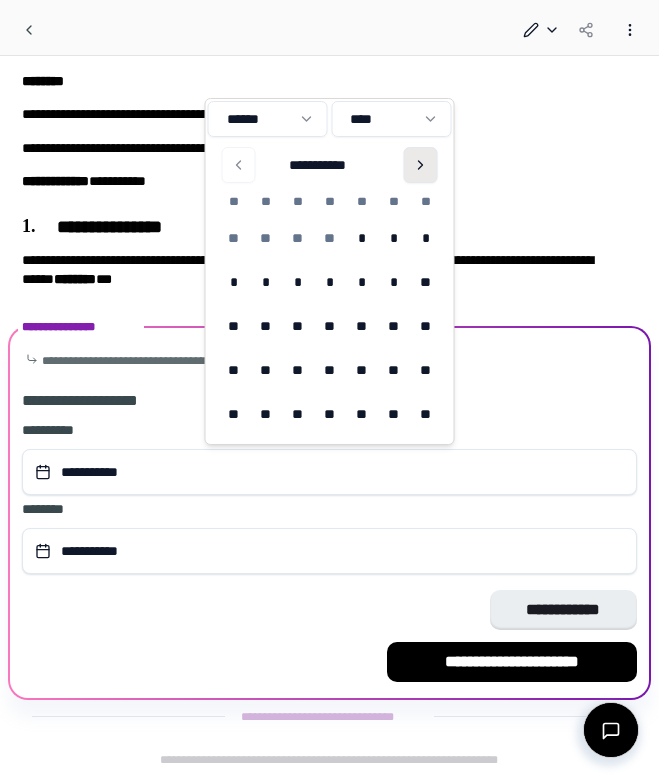 click at bounding box center (421, 165) 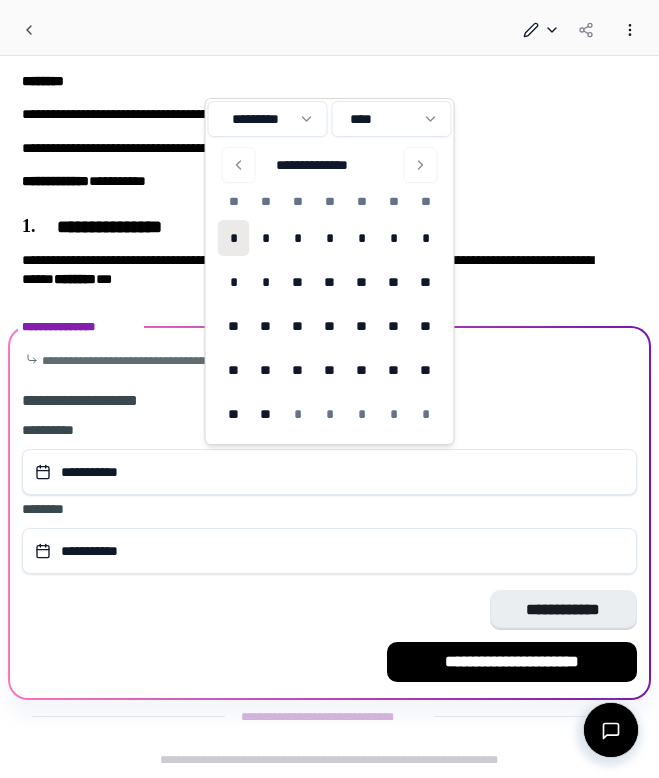 click on "*" at bounding box center (234, 238) 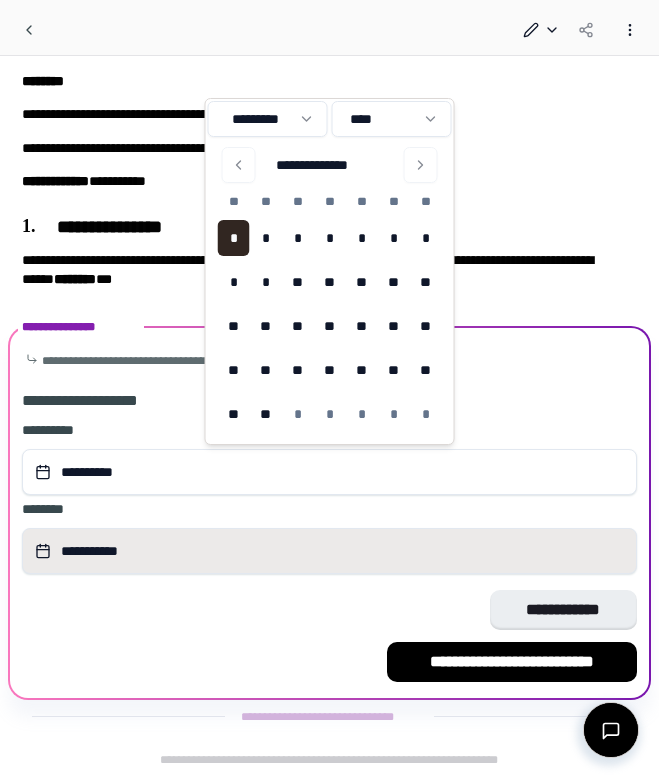 click on "**********" at bounding box center (329, 551) 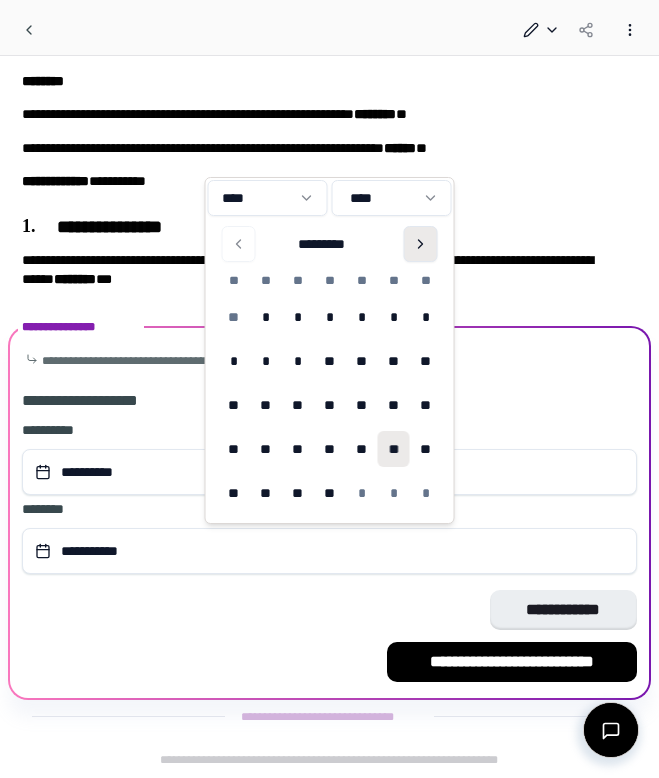 click at bounding box center [421, 244] 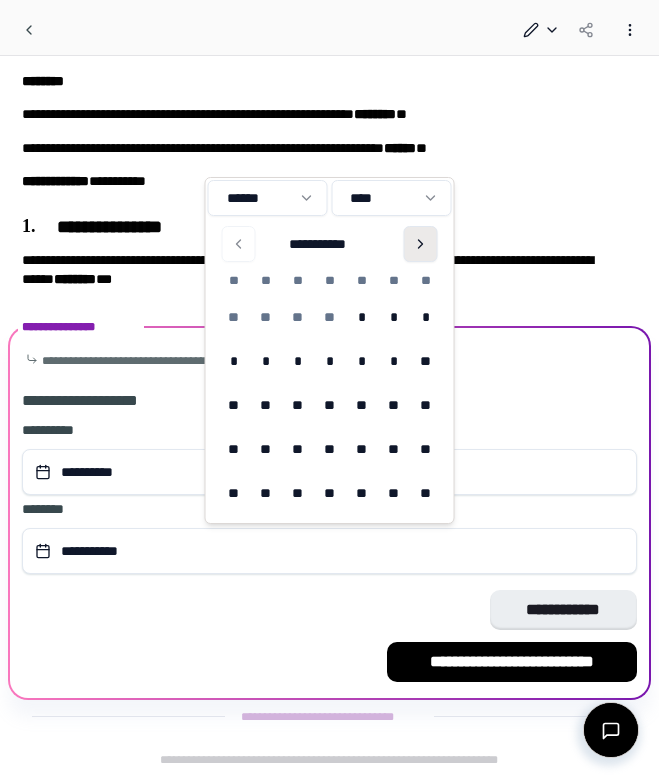 click at bounding box center (421, 244) 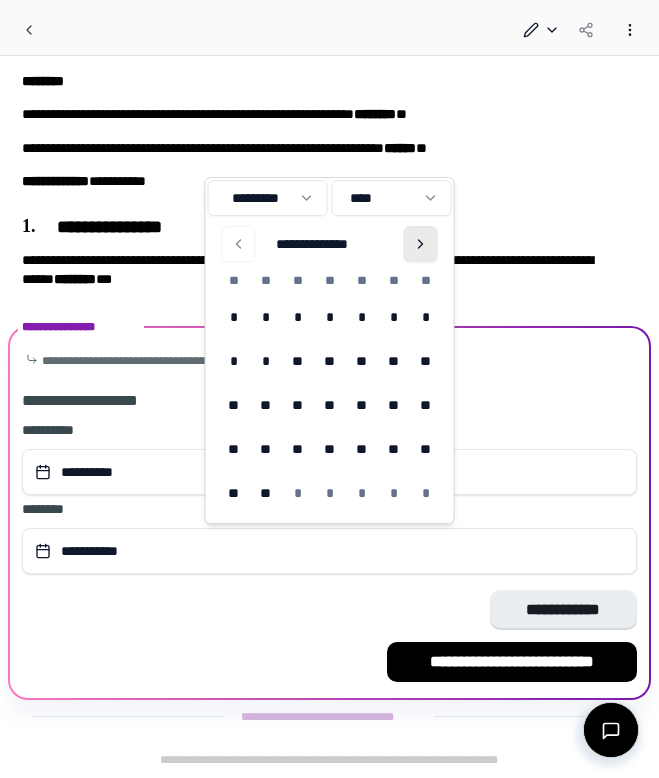 click at bounding box center [421, 244] 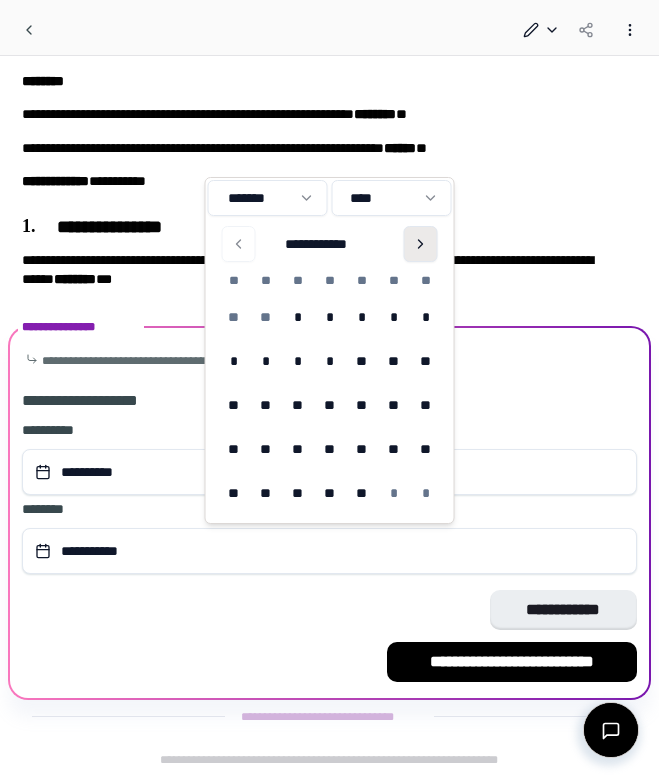 click at bounding box center (421, 244) 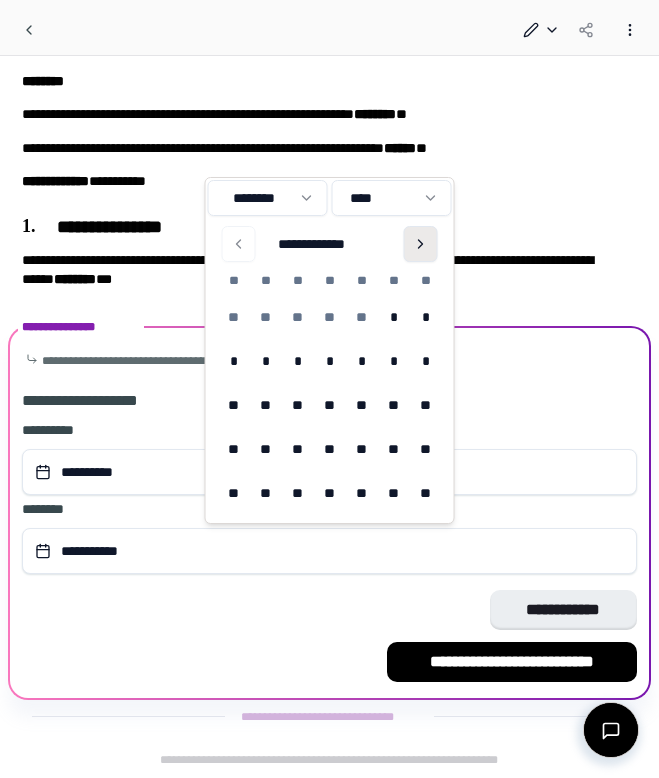 click at bounding box center (421, 244) 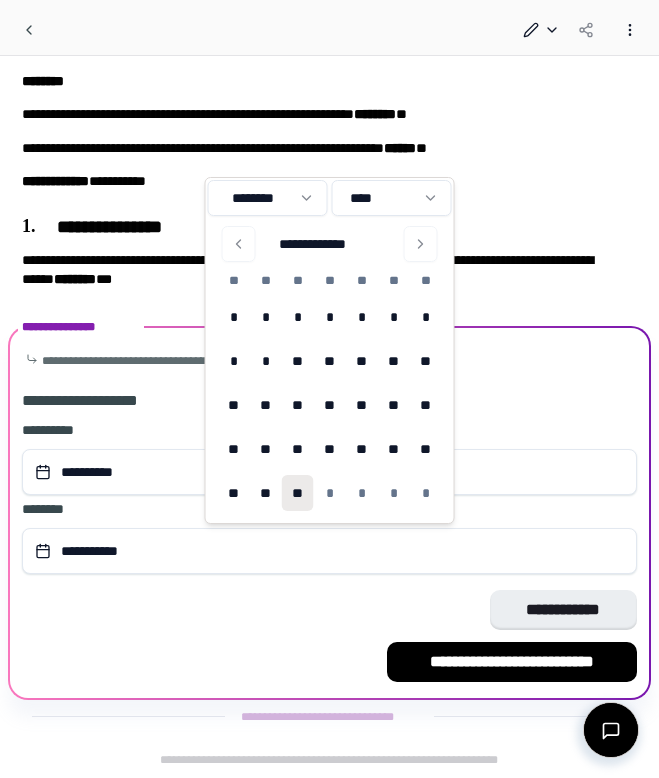 click on "**" at bounding box center (298, 493) 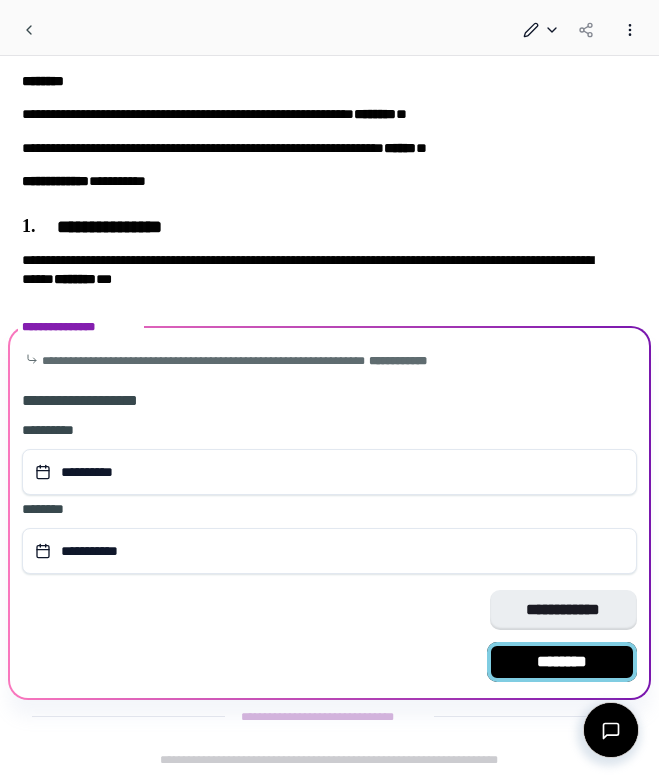 click on "********" at bounding box center (562, 662) 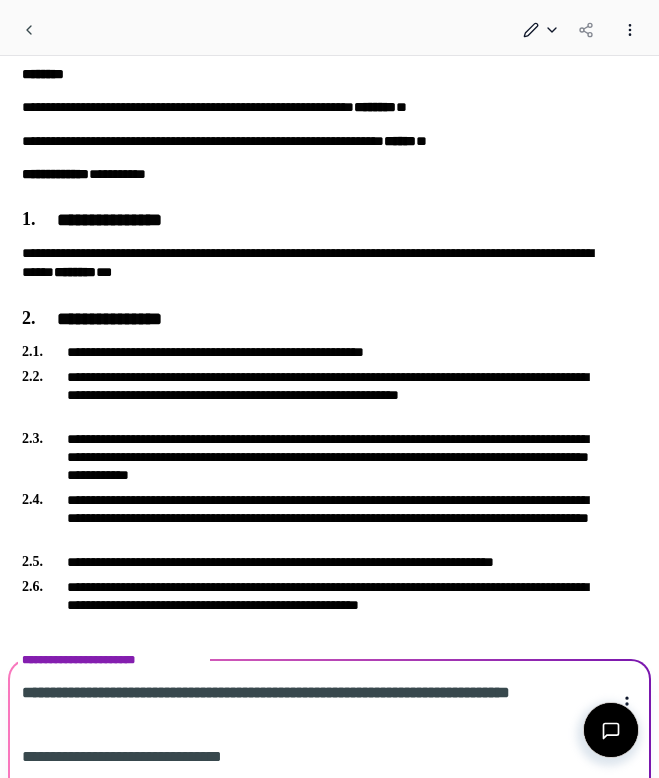 scroll, scrollTop: 749, scrollLeft: 0, axis: vertical 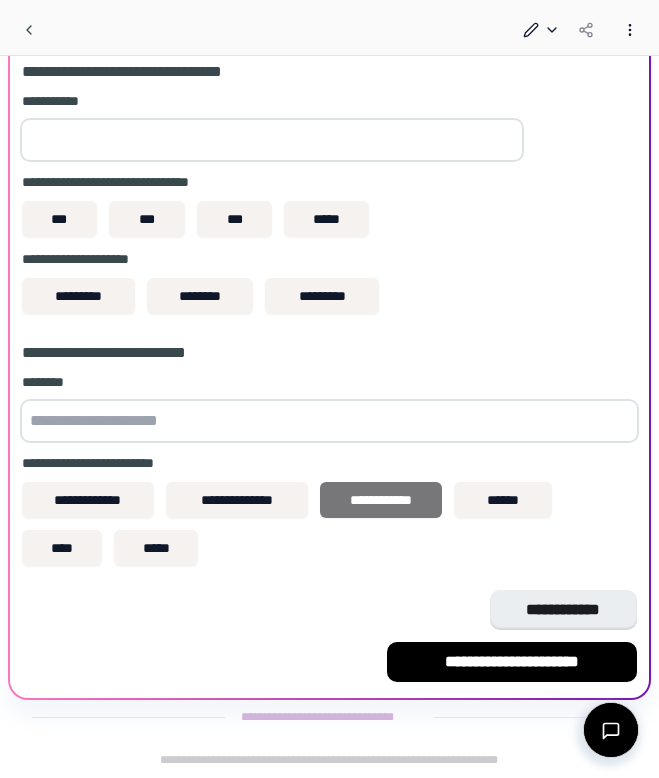click on "**********" at bounding box center (381, 500) 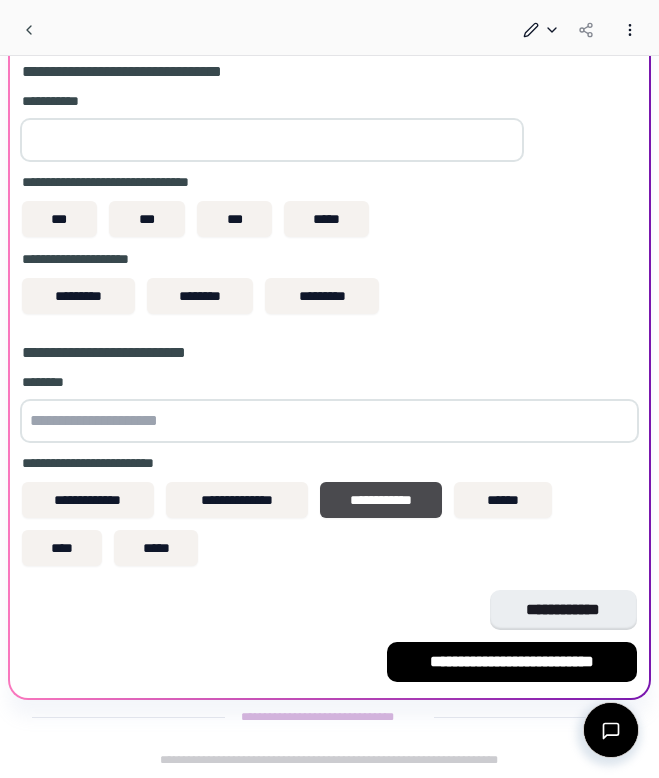 click at bounding box center (272, 140) 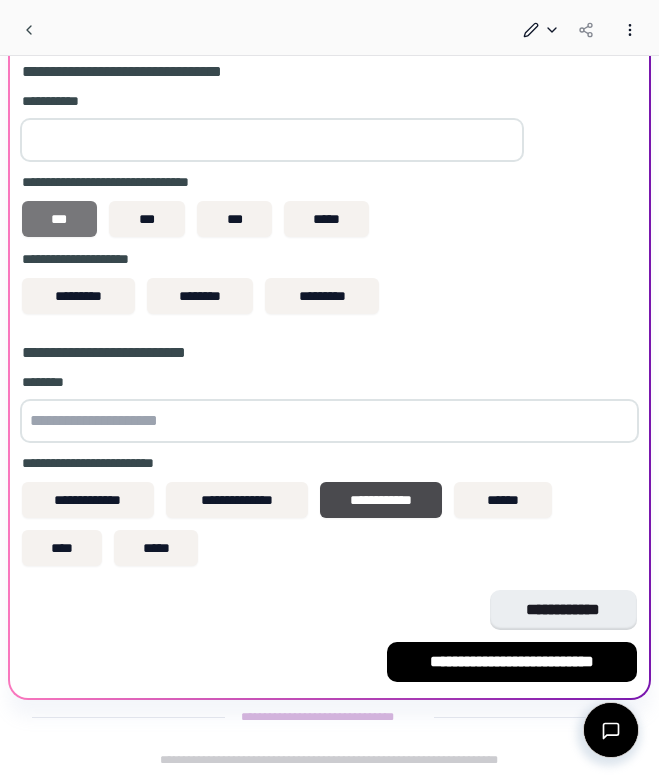 type on "***" 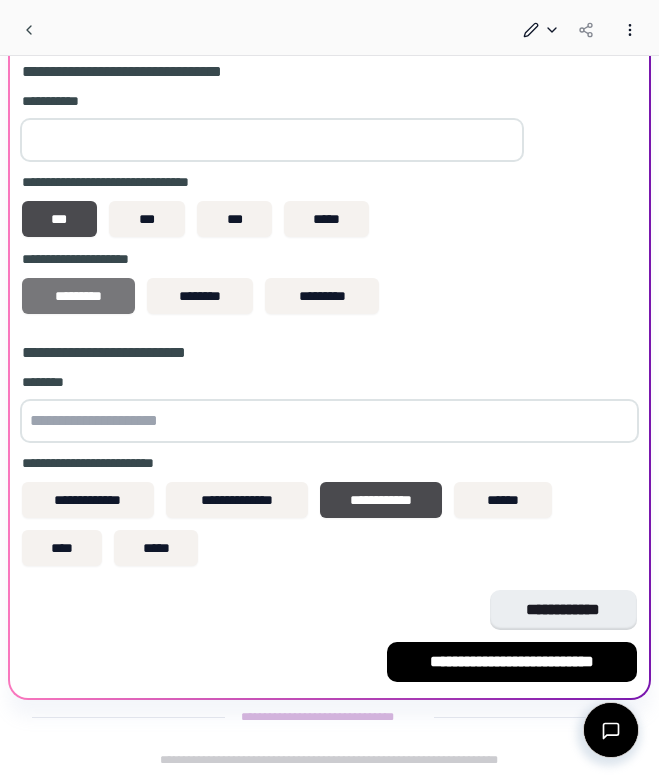 click on "*********" at bounding box center (78, 296) 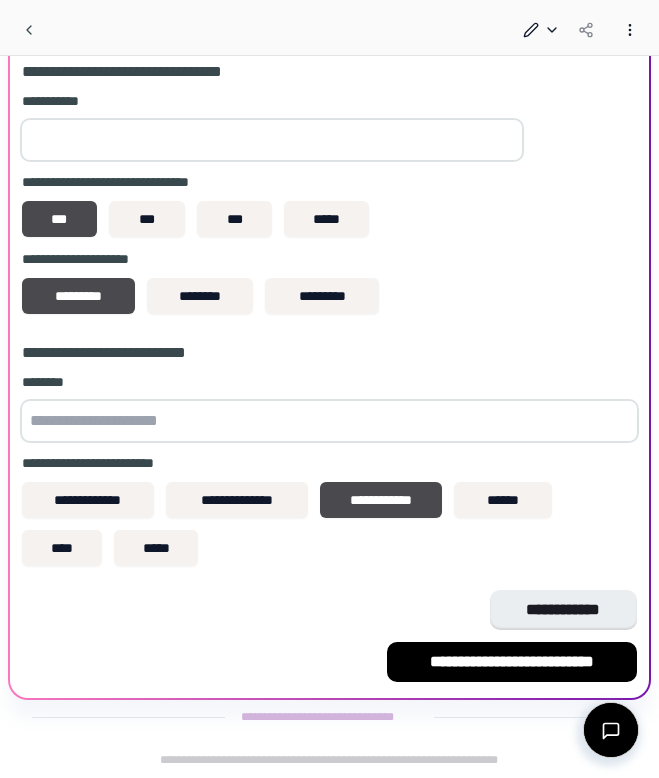 click at bounding box center [329, 421] 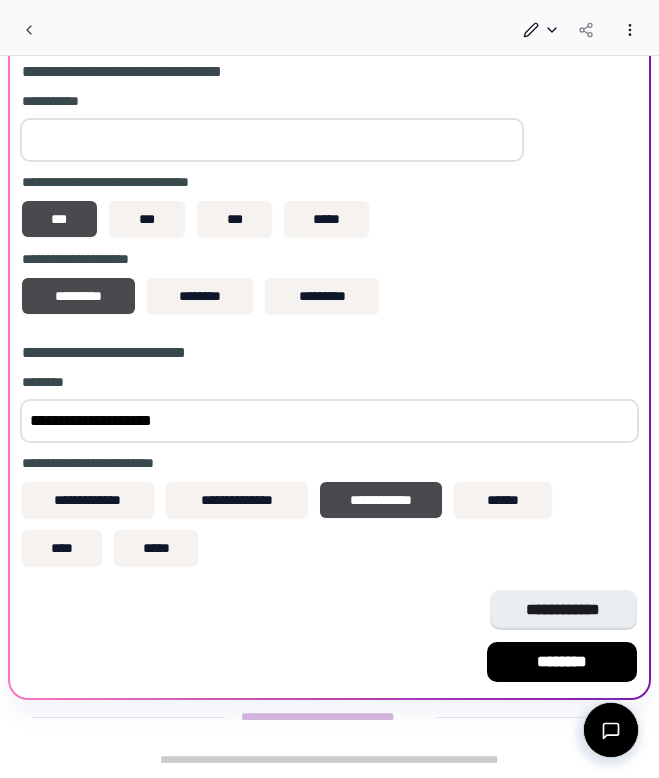 type on "**********" 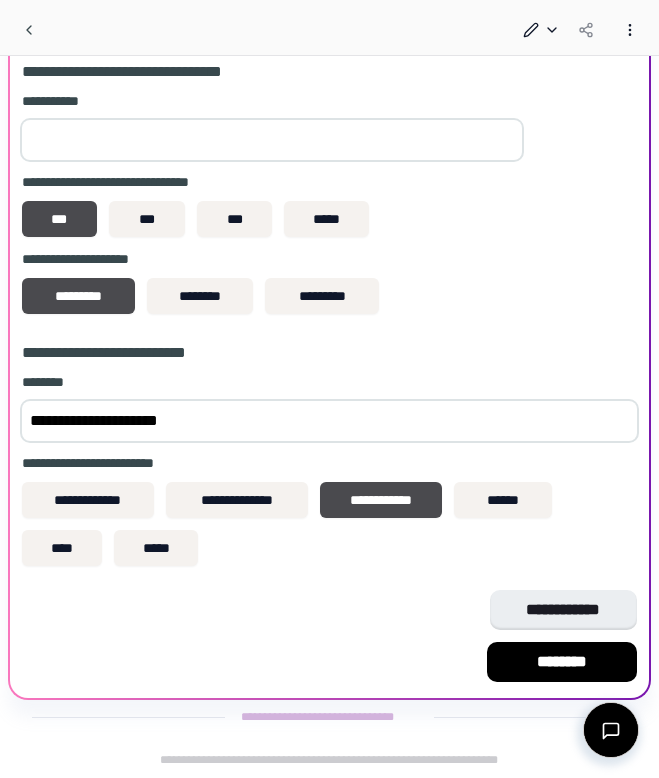 drag, startPoint x: 228, startPoint y: 427, endPoint x: -5, endPoint y: 399, distance: 234.67638 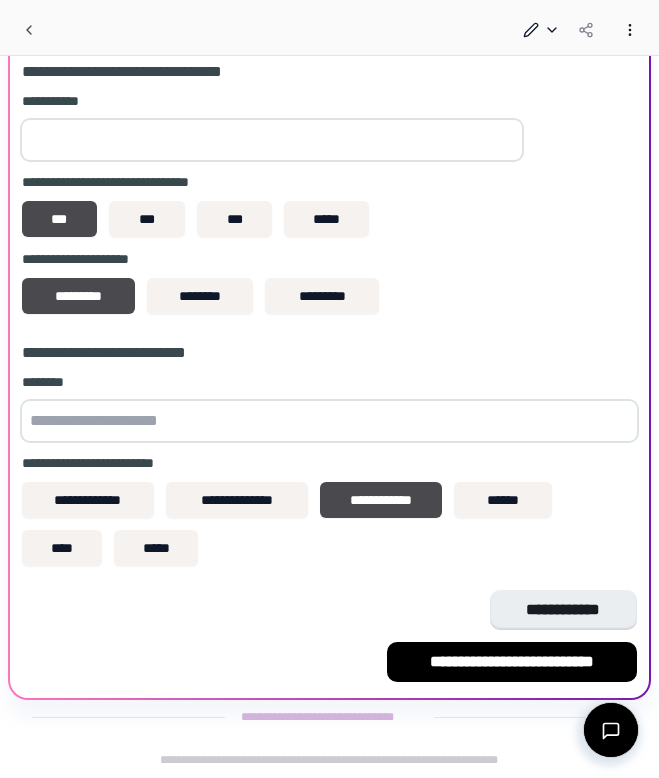 paste on "**********" 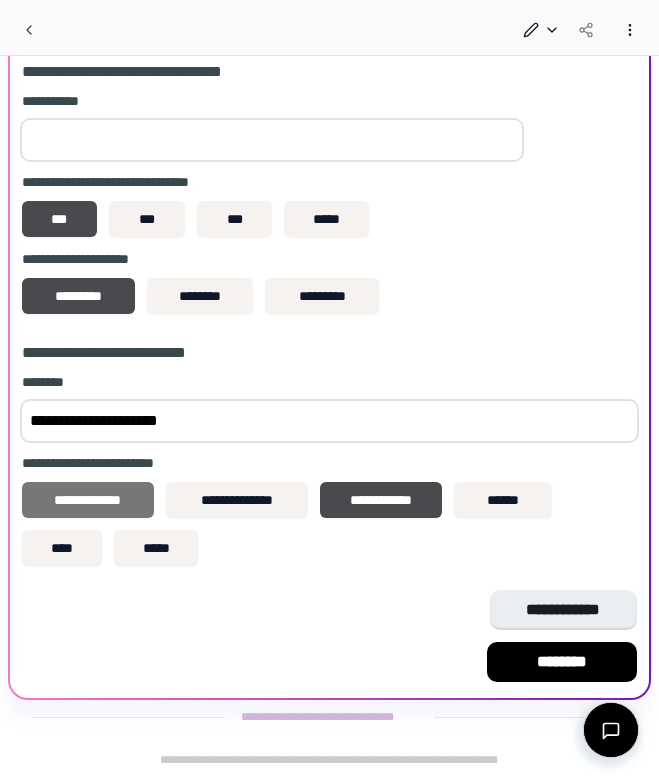 type on "**********" 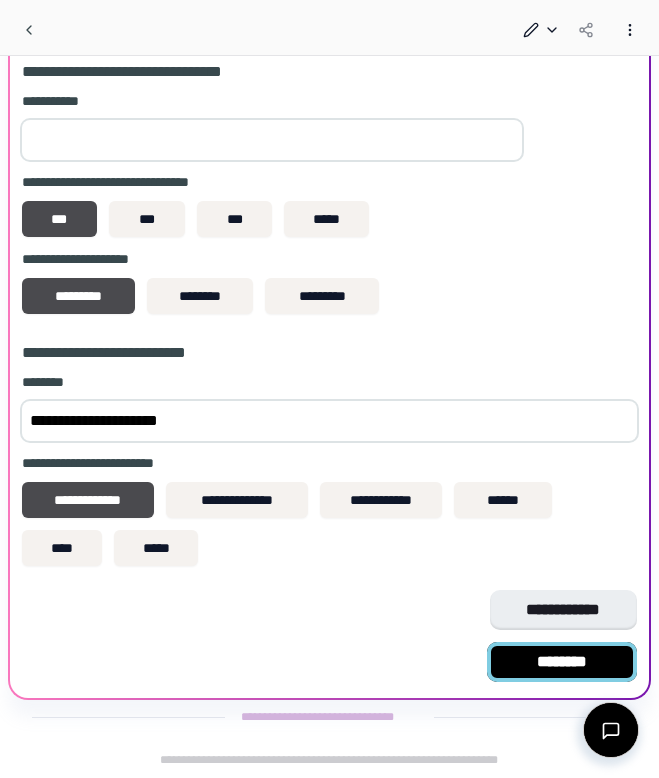 click on "********" at bounding box center [562, 662] 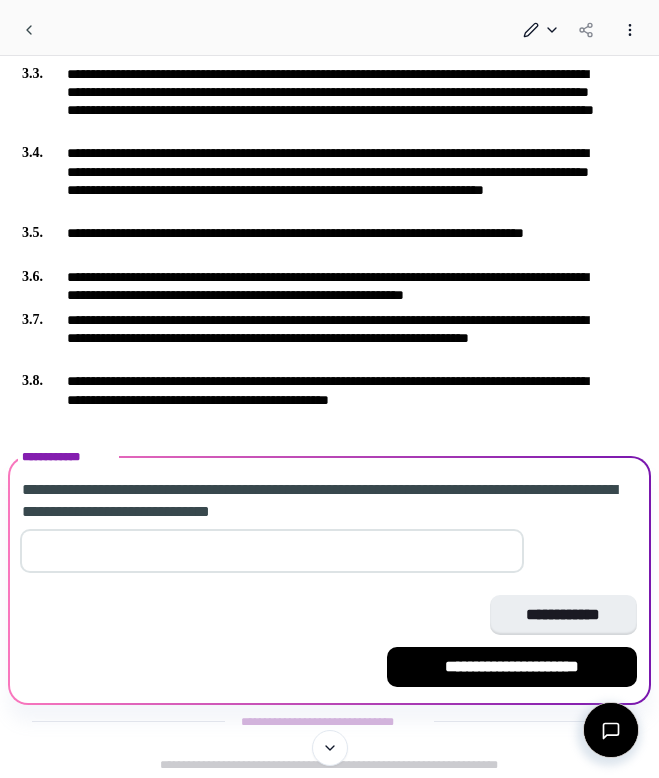 scroll, scrollTop: 791, scrollLeft: 0, axis: vertical 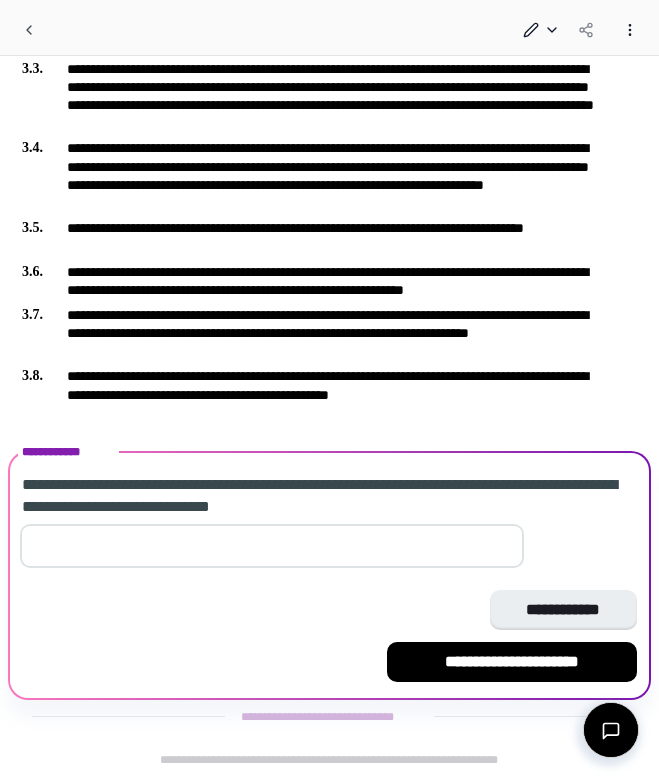 click at bounding box center [272, 546] 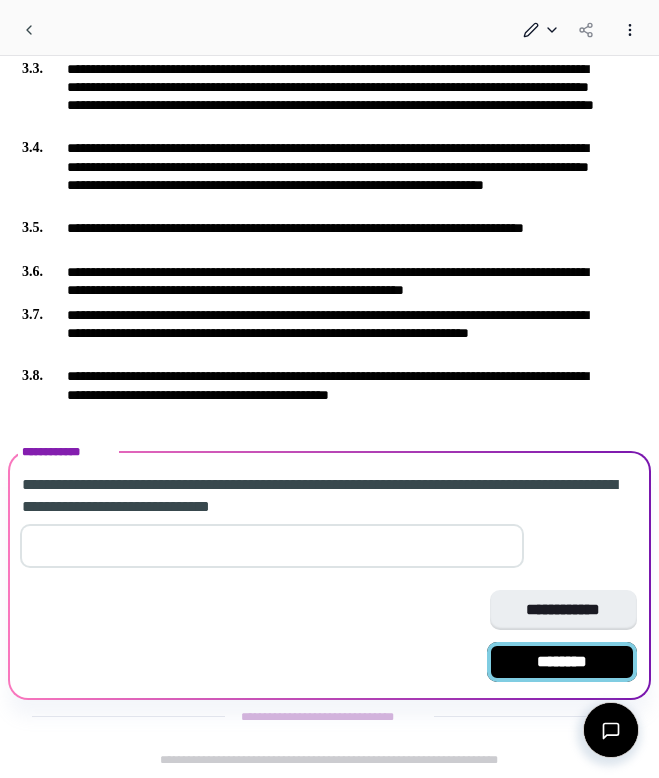 type on "*" 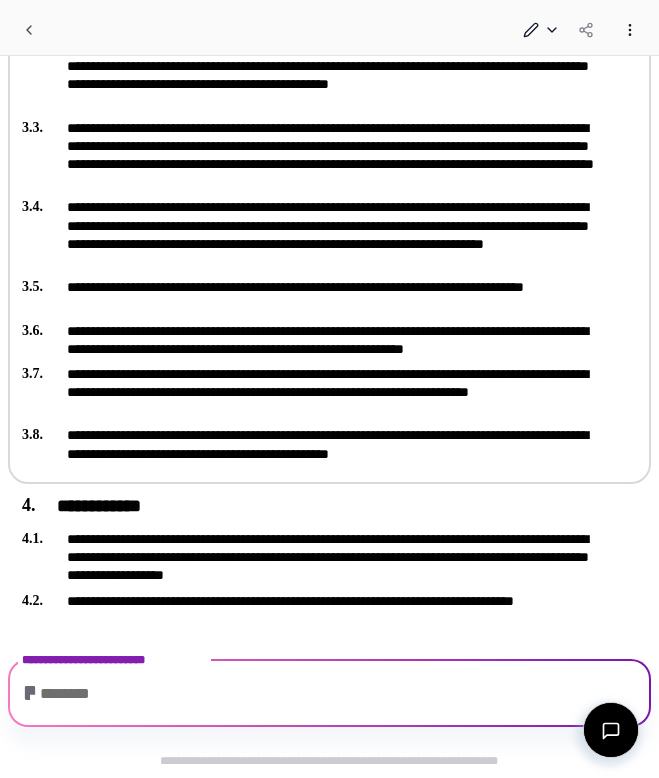 scroll, scrollTop: 824, scrollLeft: 0, axis: vertical 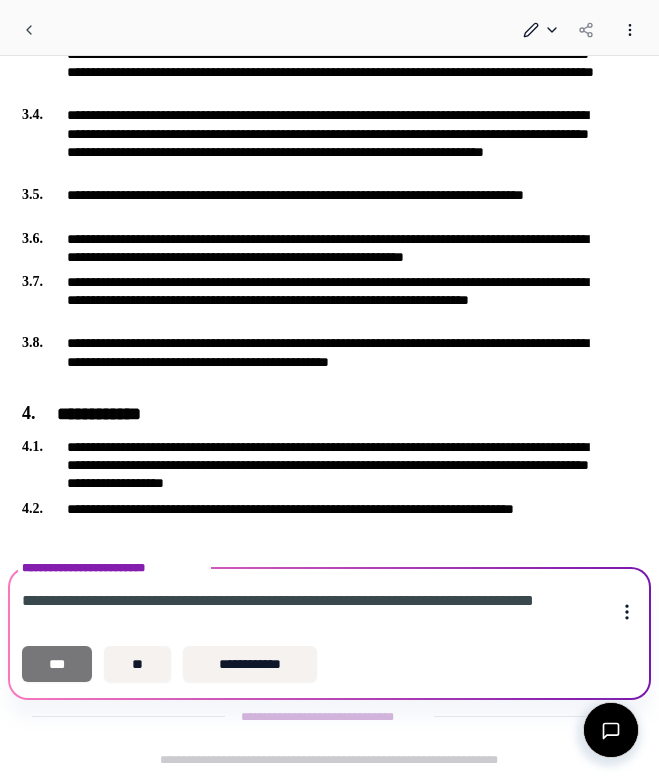 click on "***" at bounding box center (57, 664) 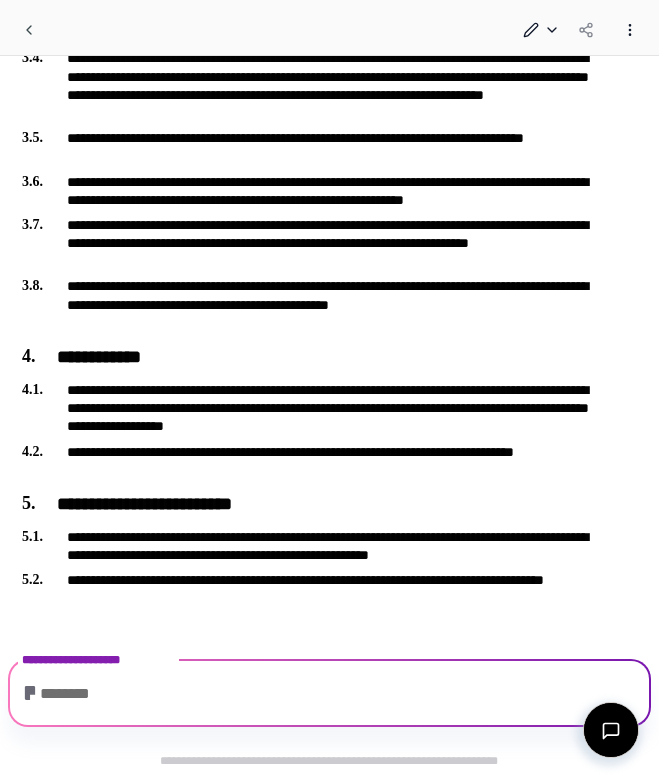 scroll, scrollTop: 951, scrollLeft: 0, axis: vertical 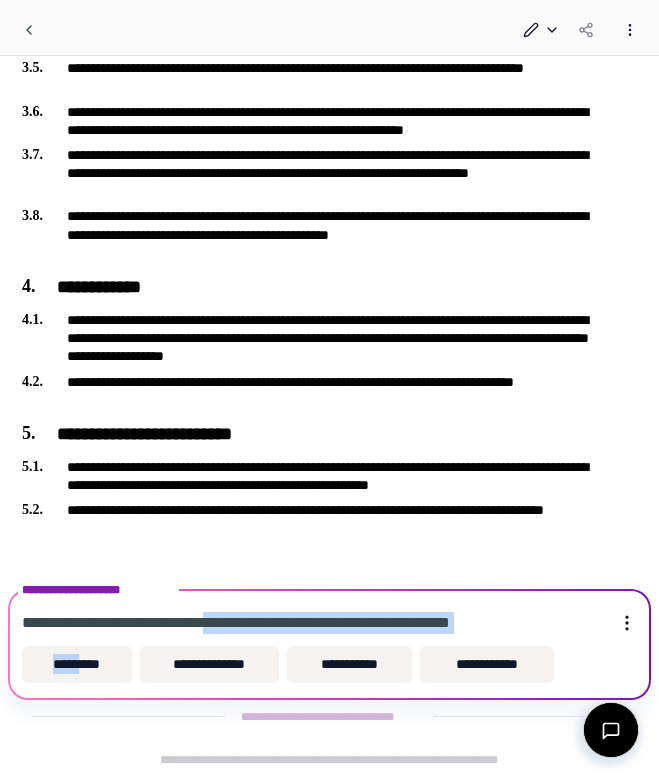 drag, startPoint x: 80, startPoint y: 698, endPoint x: 226, endPoint y: 615, distance: 167.94344 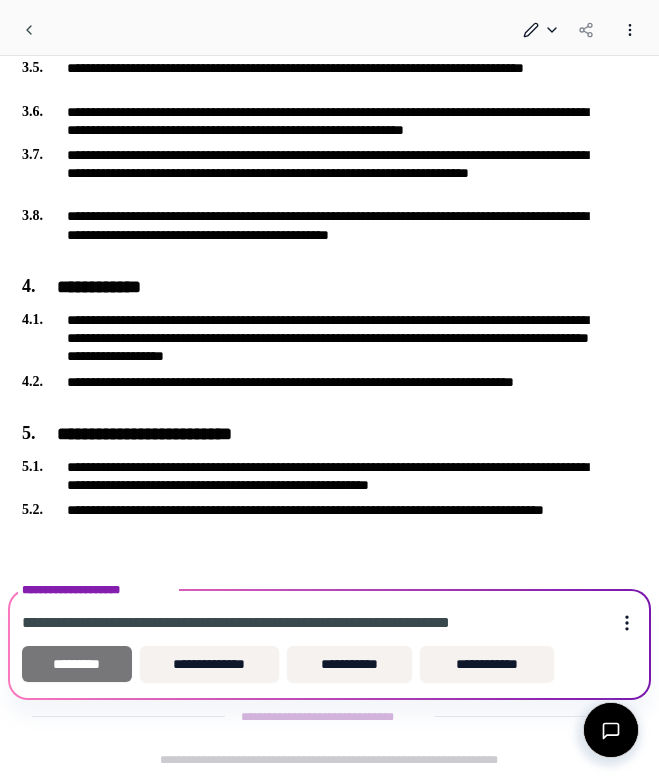 click on "*********" at bounding box center [77, 664] 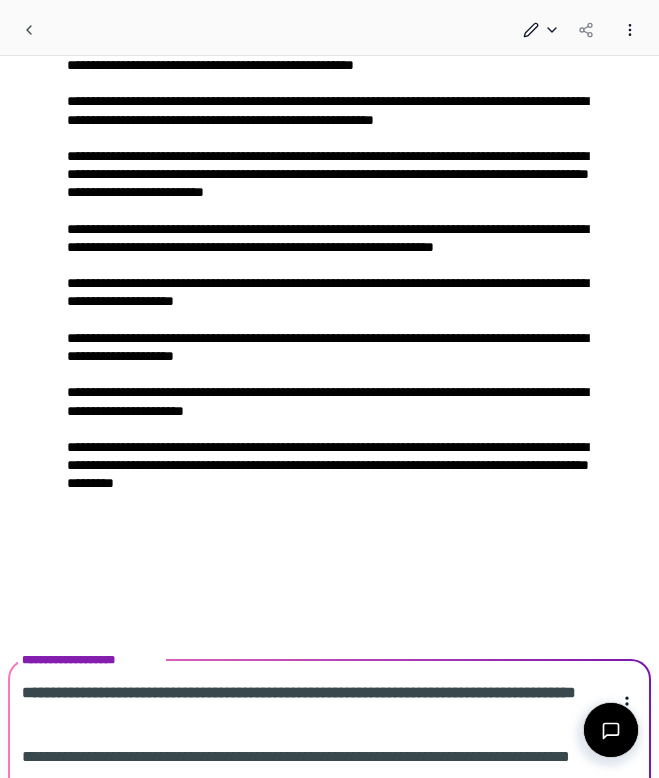 scroll, scrollTop: 3079, scrollLeft: 0, axis: vertical 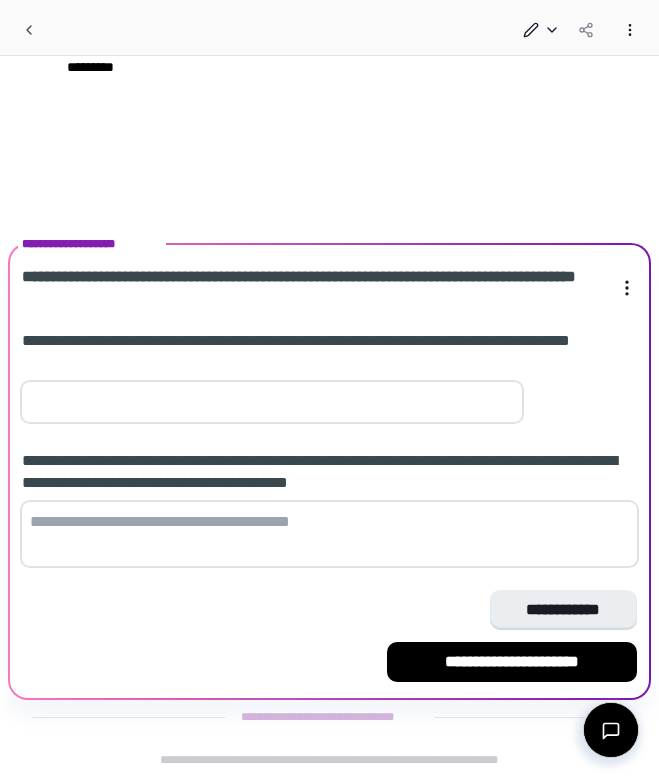 click at bounding box center (272, 402) 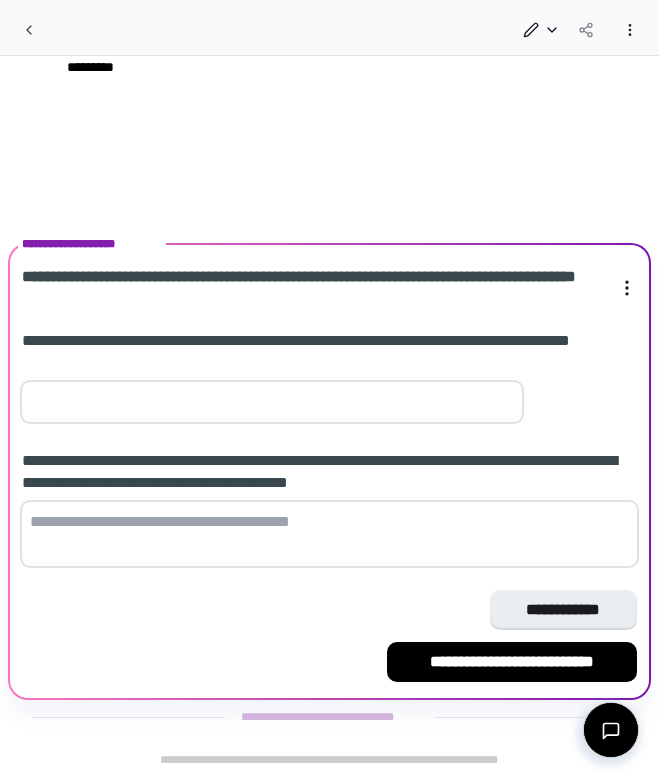 type on "*" 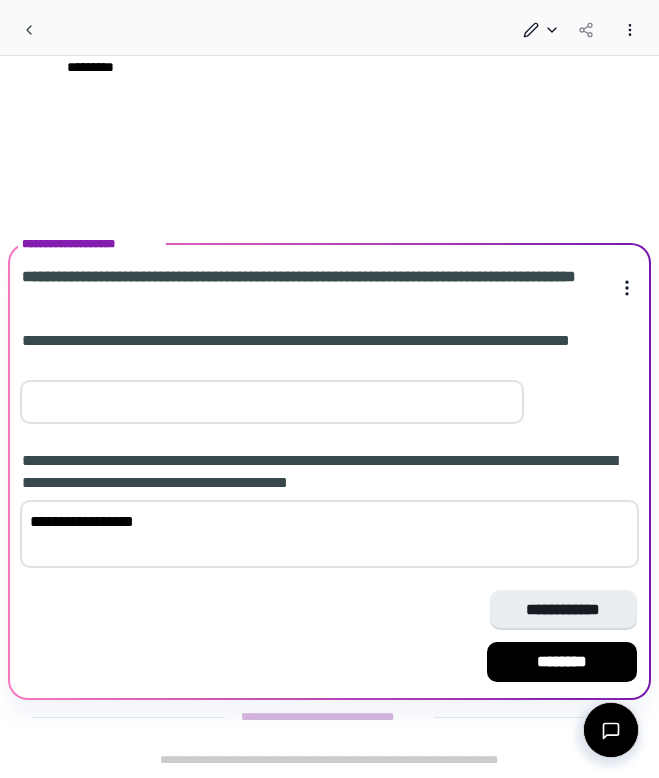 click on "**********" at bounding box center (329, 534) 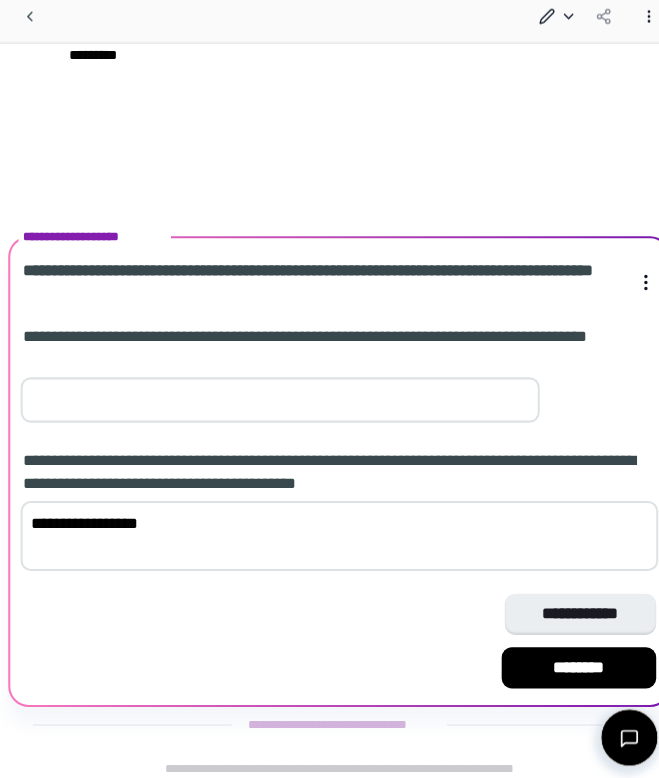 scroll, scrollTop: 3077, scrollLeft: 0, axis: vertical 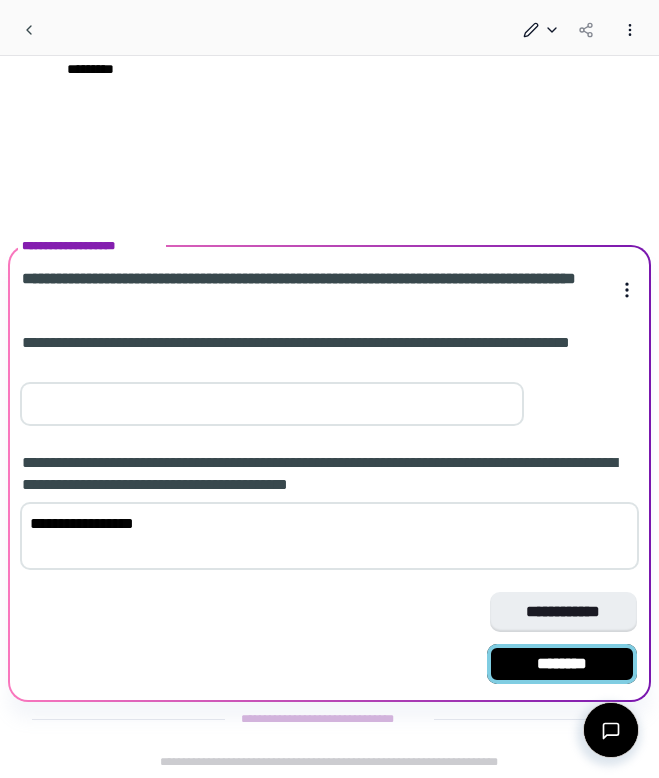 type on "**********" 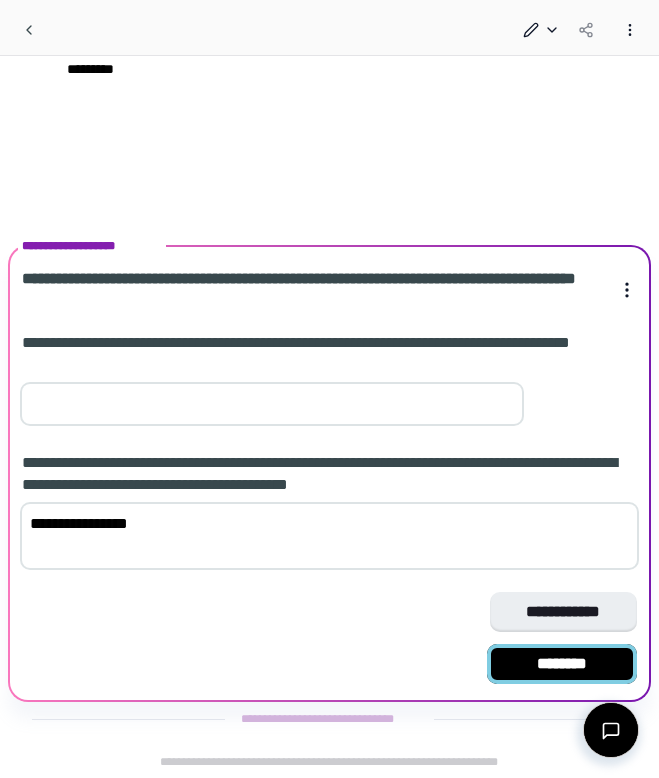 click on "********" at bounding box center (562, 664) 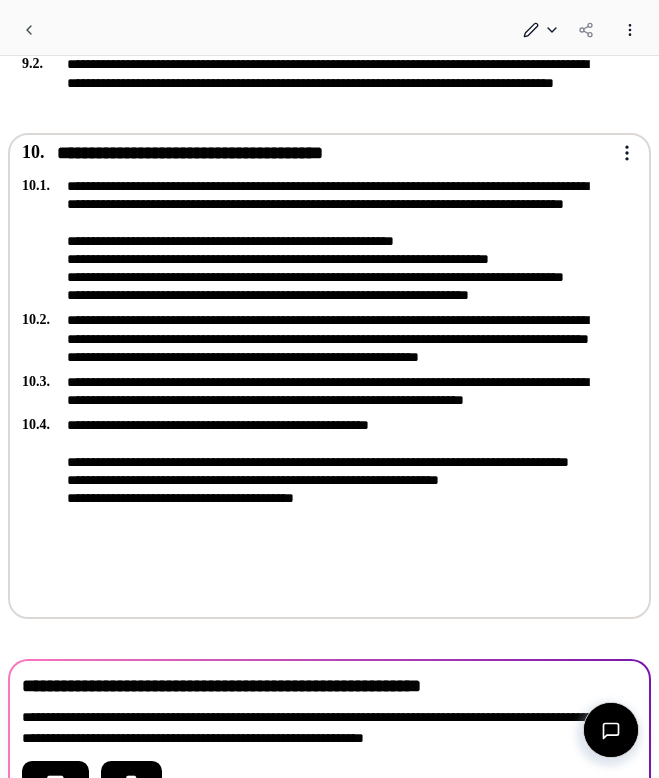 scroll, scrollTop: 3421, scrollLeft: 0, axis: vertical 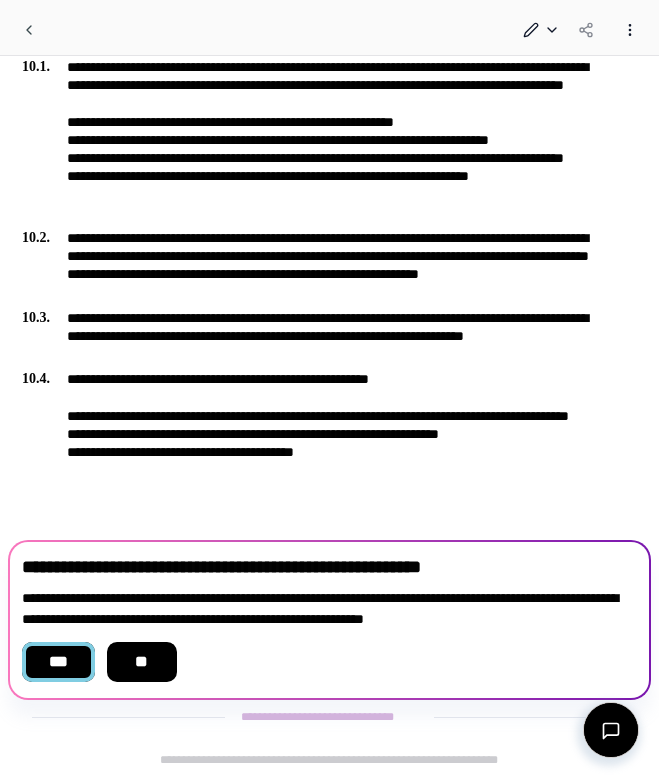 click on "***" at bounding box center (58, 662) 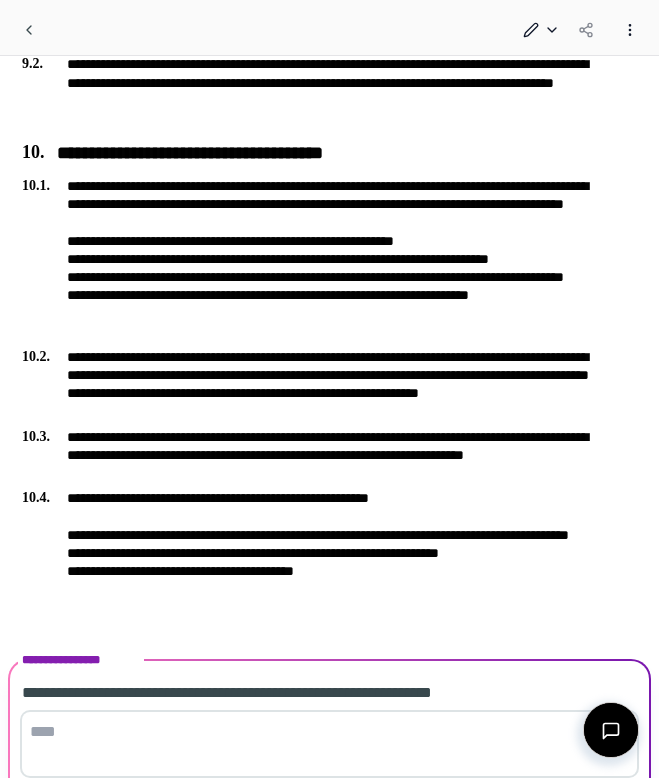 scroll, scrollTop: 3512, scrollLeft: 0, axis: vertical 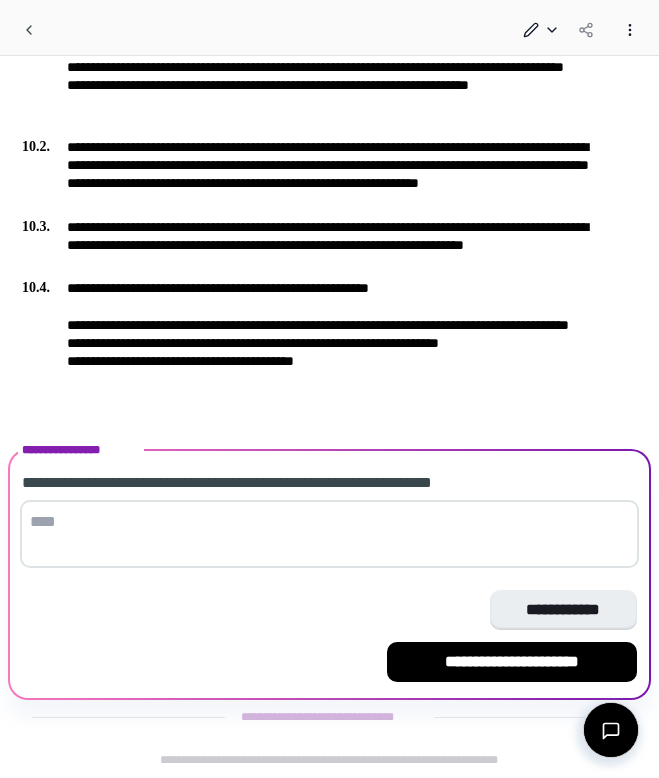 click at bounding box center (329, 534) 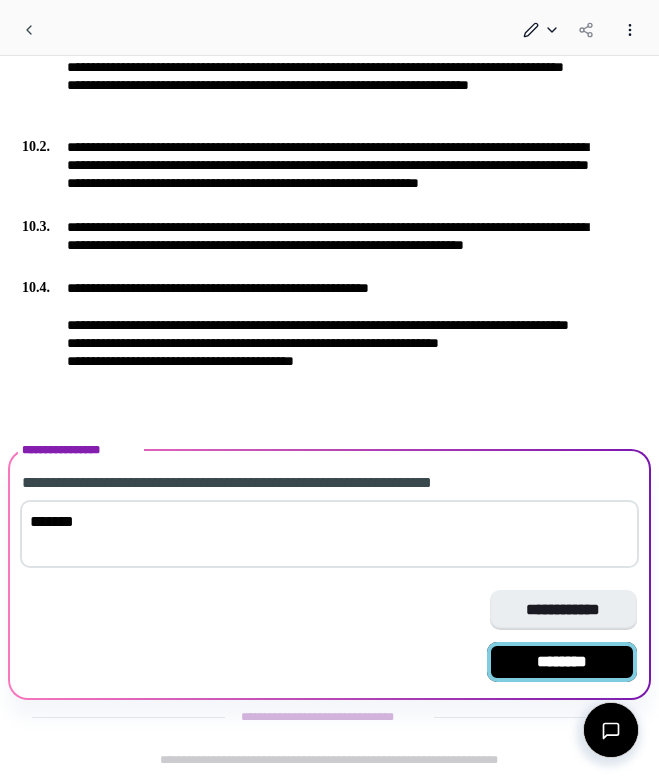 type on "*******" 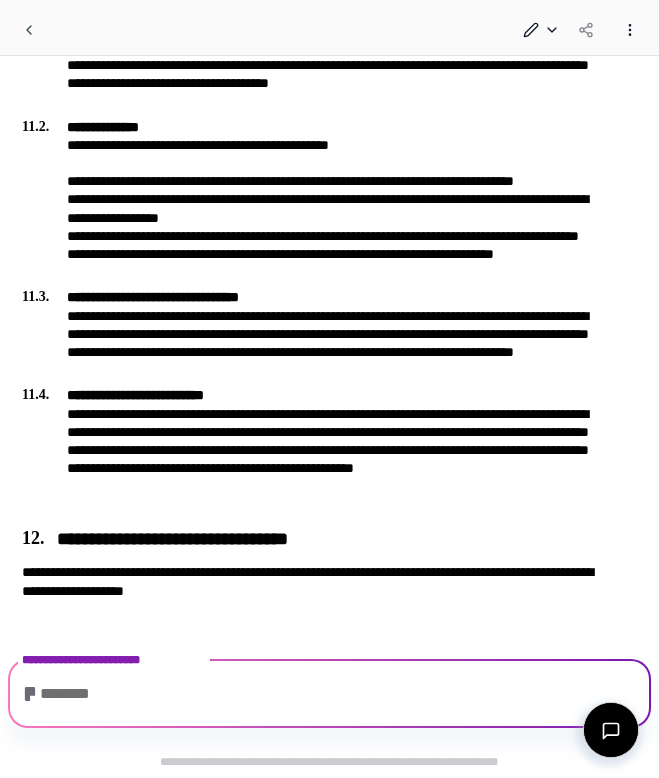 scroll, scrollTop: 4170, scrollLeft: 0, axis: vertical 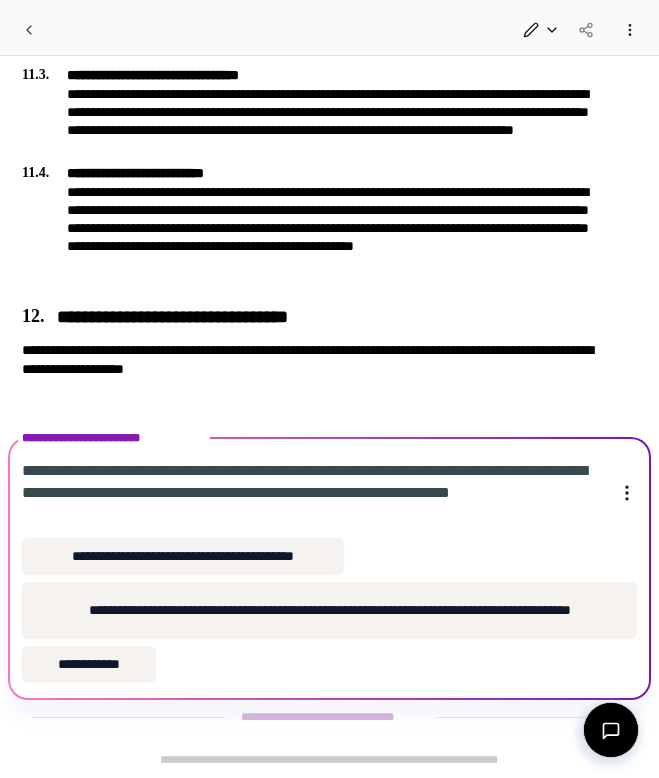 click on "**********" at bounding box center [311, 493] 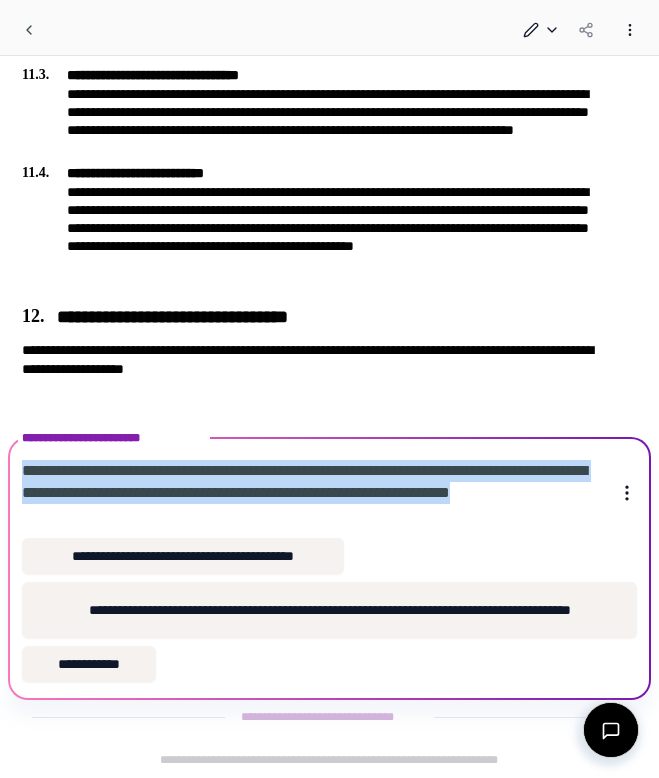 drag, startPoint x: 22, startPoint y: 471, endPoint x: 314, endPoint y: 509, distance: 294.46222 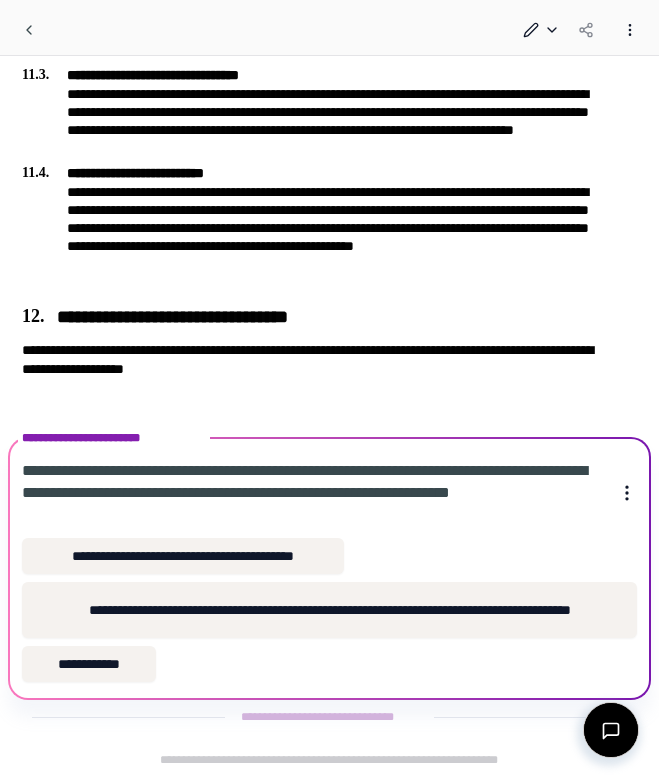 click on "**********" at bounding box center (311, 493) 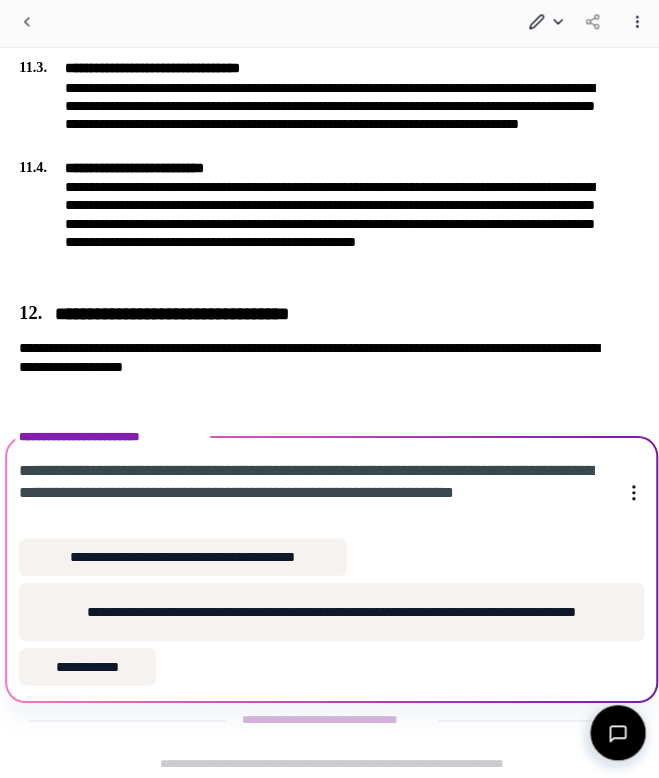 scroll, scrollTop: 4170, scrollLeft: 0, axis: vertical 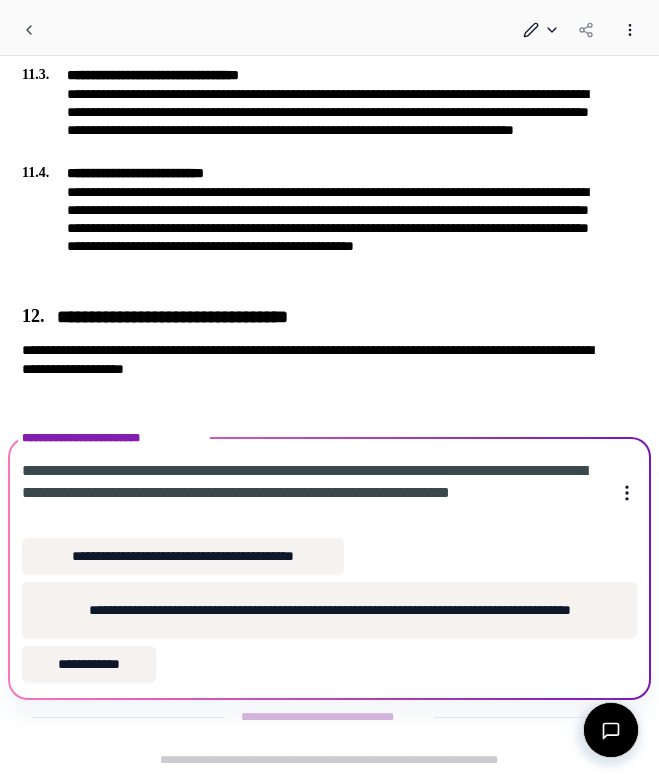 click on "**********" at bounding box center (311, 493) 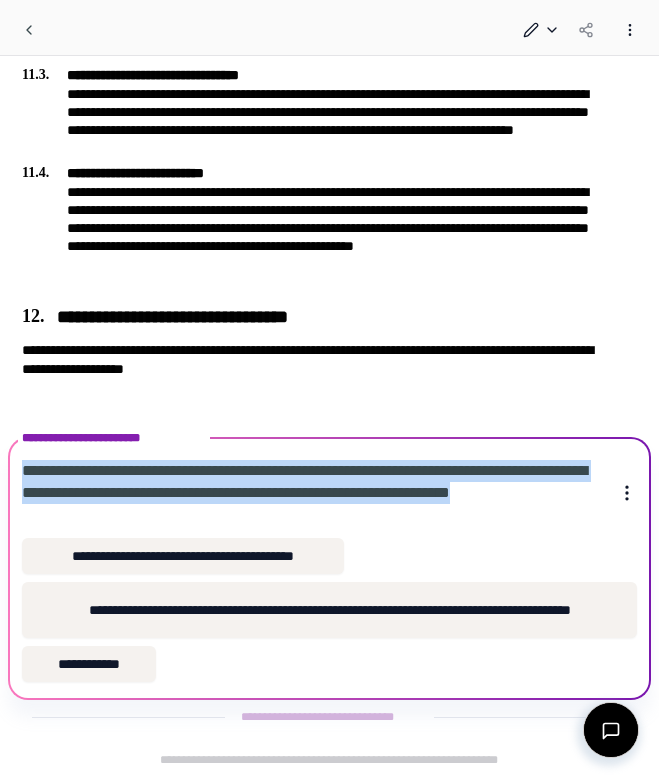 drag, startPoint x: 114, startPoint y: 513, endPoint x: 5, endPoint y: 472, distance: 116.456 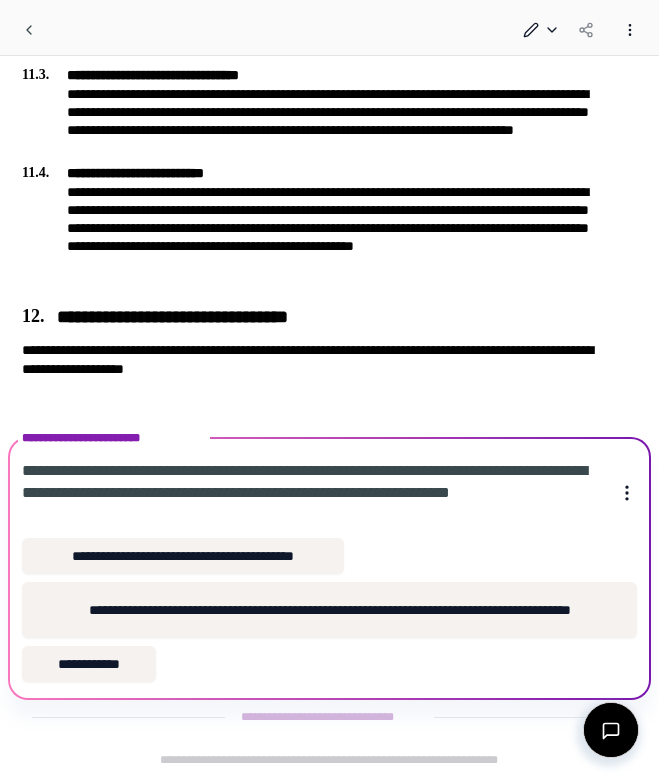click on "**********" at bounding box center [311, 493] 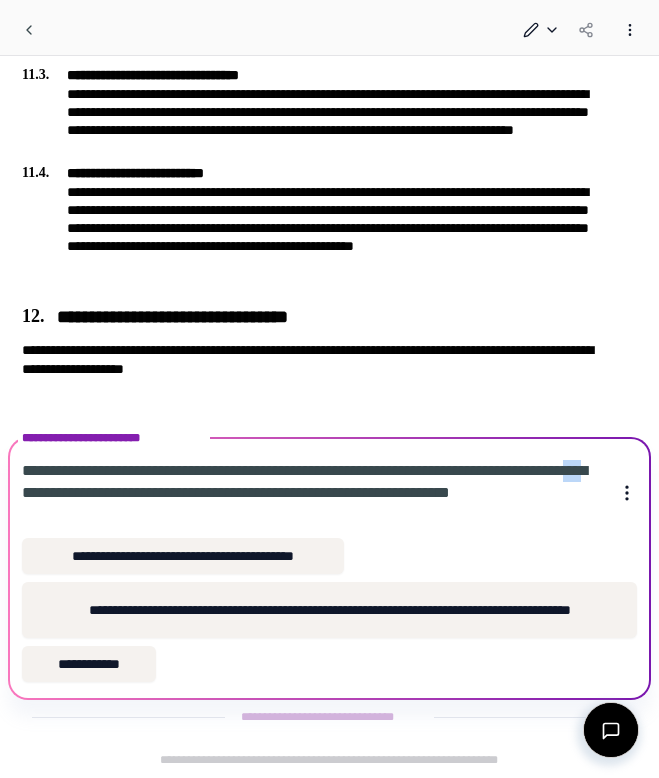 drag, startPoint x: 100, startPoint y: 490, endPoint x: 122, endPoint y: 498, distance: 23.409399 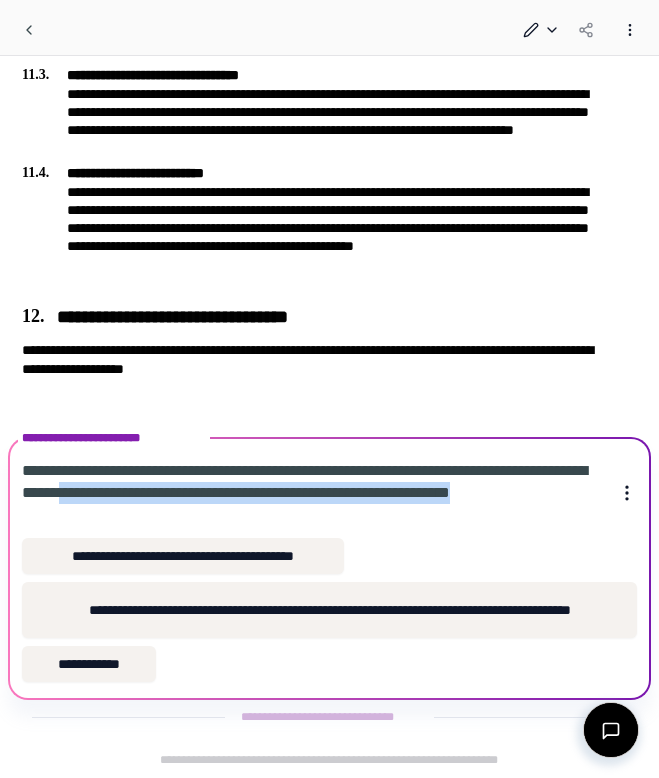 drag, startPoint x: 122, startPoint y: 498, endPoint x: 181, endPoint y: 504, distance: 59.3043 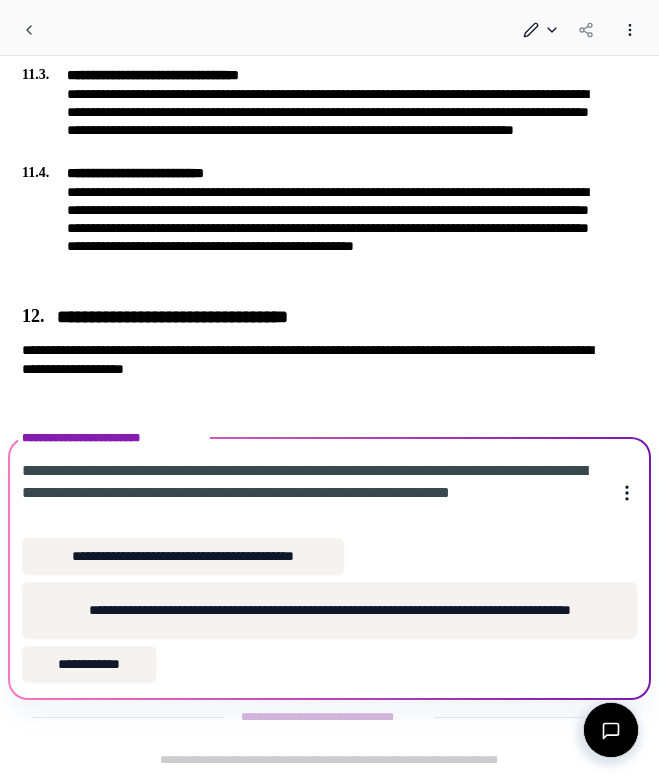click on "**********" at bounding box center [311, 493] 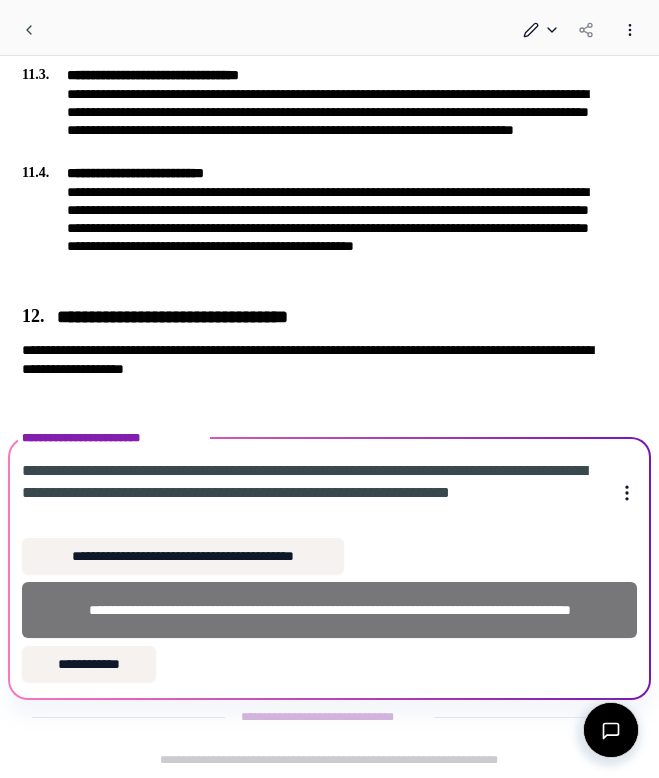 click on "**********" at bounding box center (329, 610) 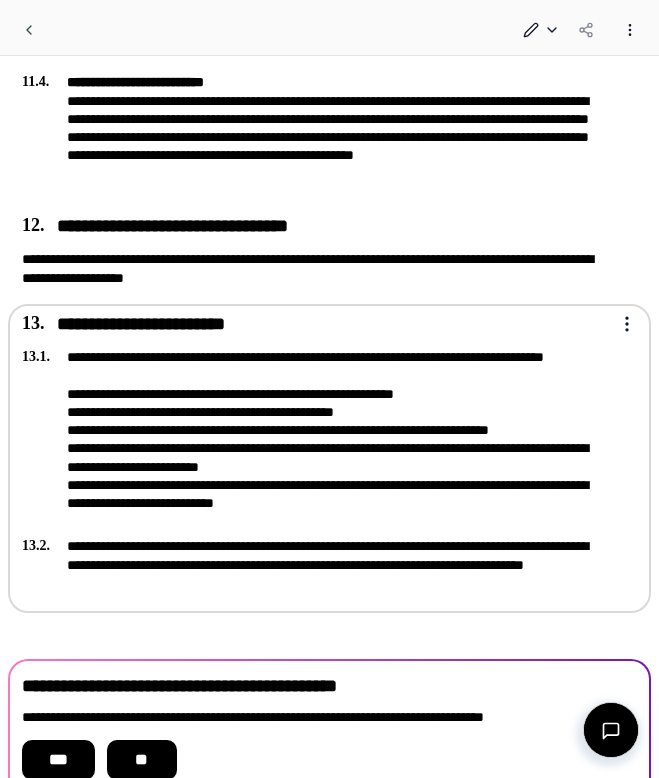 scroll, scrollTop: 4358, scrollLeft: 0, axis: vertical 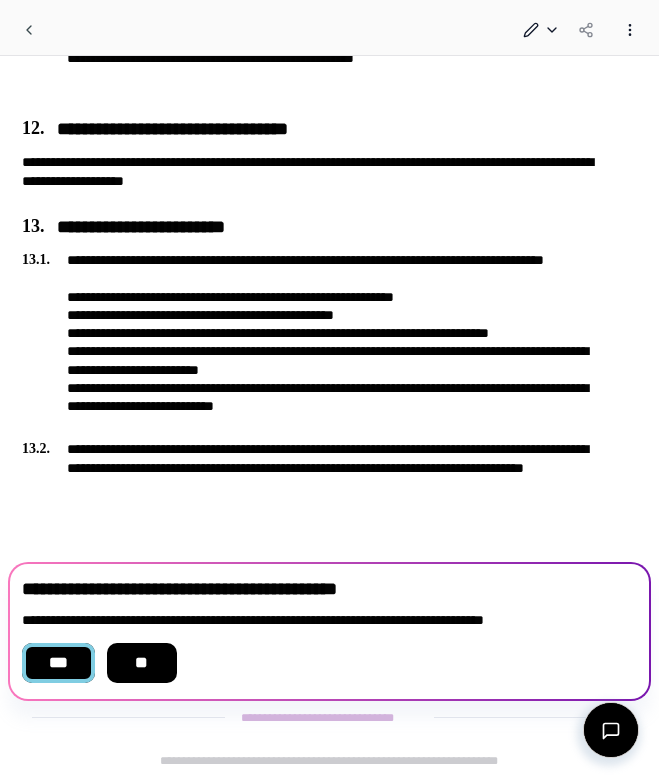 click on "***" at bounding box center [58, 663] 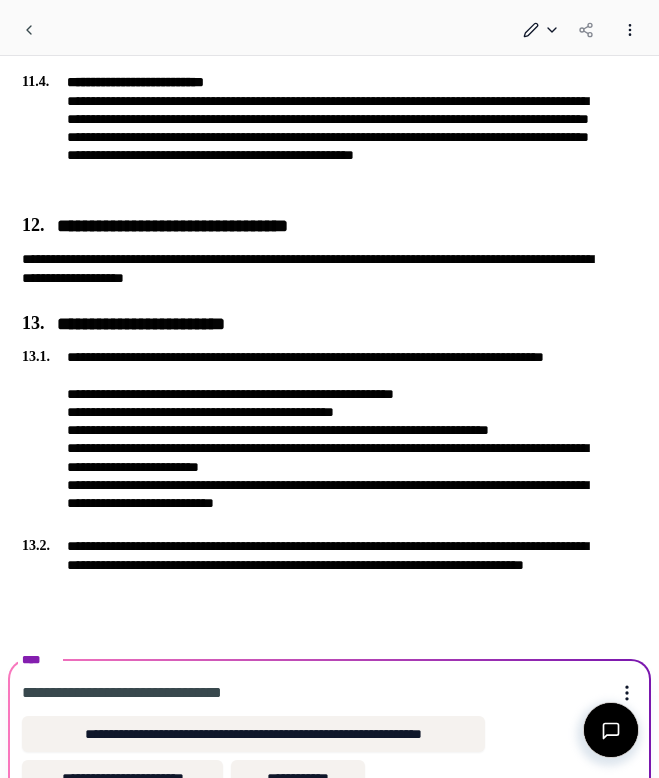 scroll, scrollTop: 4375, scrollLeft: 0, axis: vertical 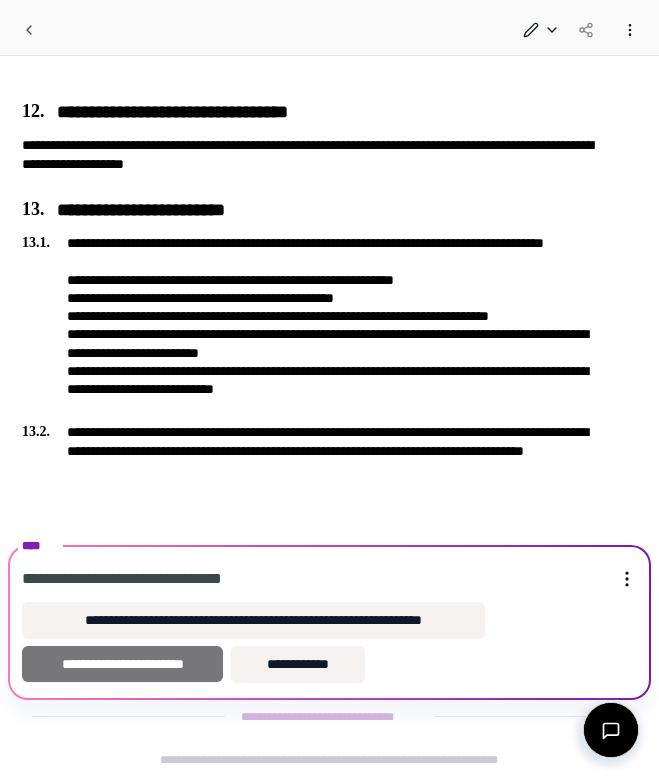 click on "**********" at bounding box center [122, 664] 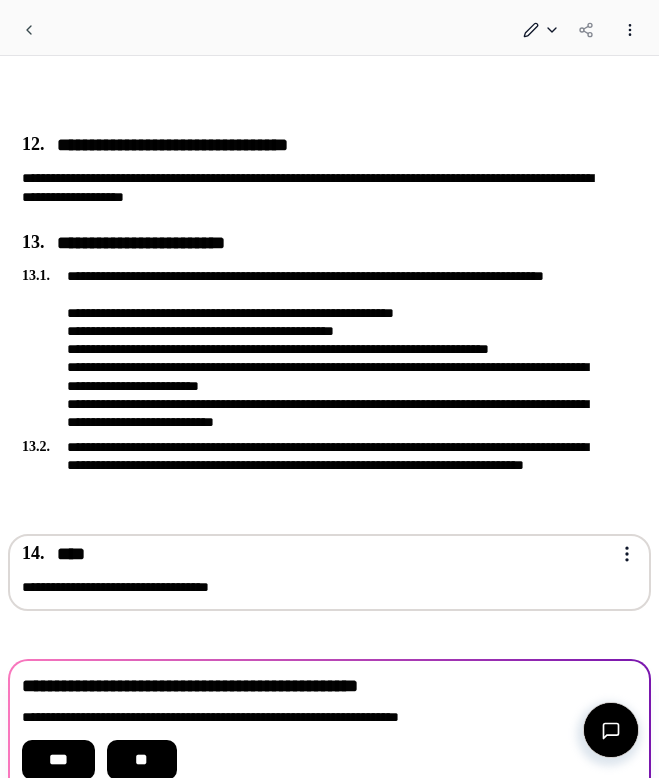 scroll, scrollTop: 4440, scrollLeft: 0, axis: vertical 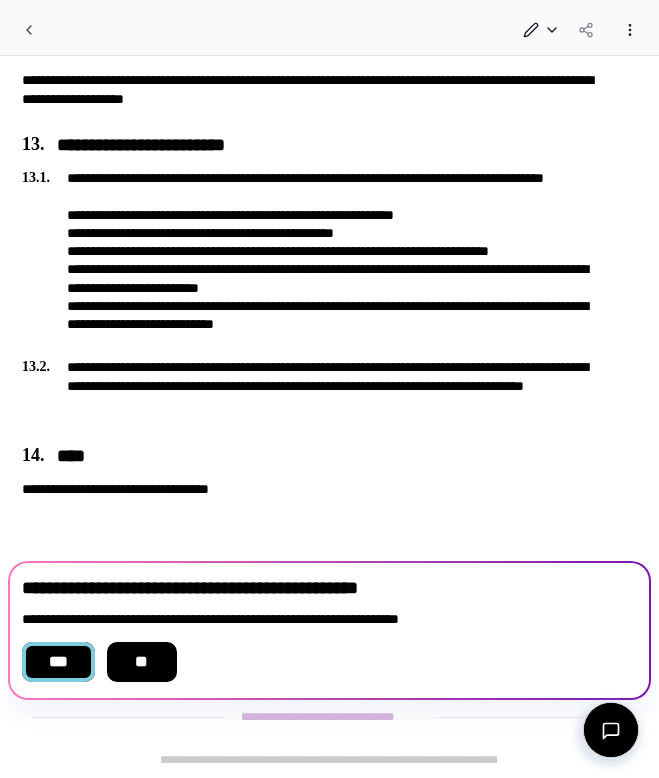 click on "***" at bounding box center [58, 662] 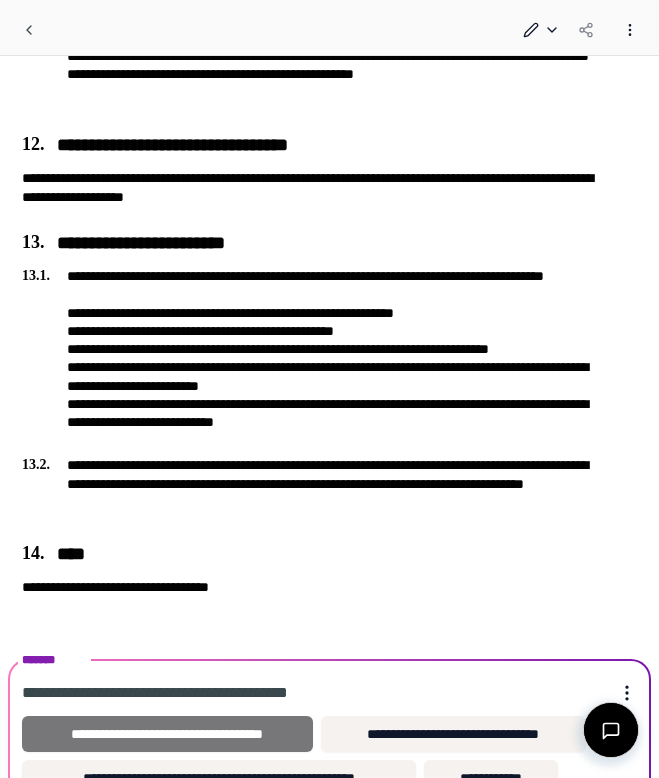scroll, scrollTop: 4456, scrollLeft: 0, axis: vertical 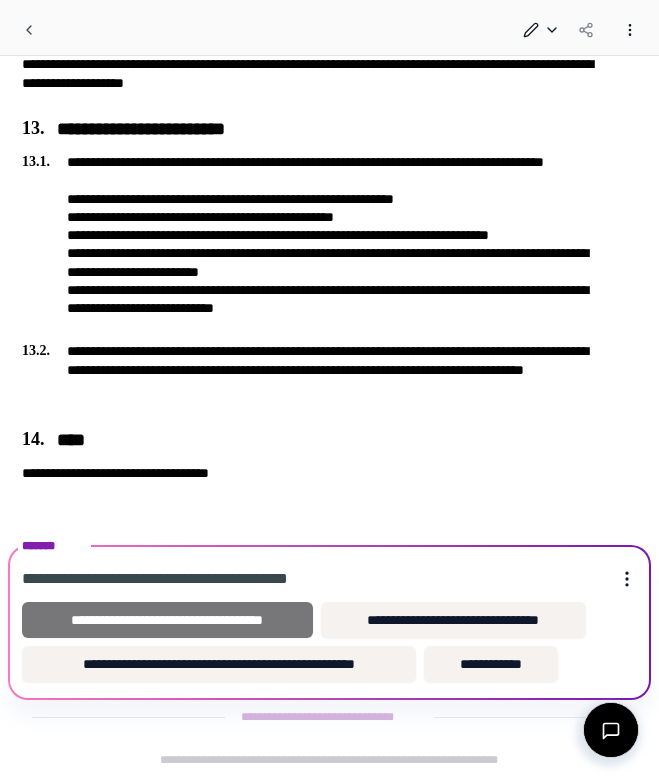 click on "**********" at bounding box center [167, 620] 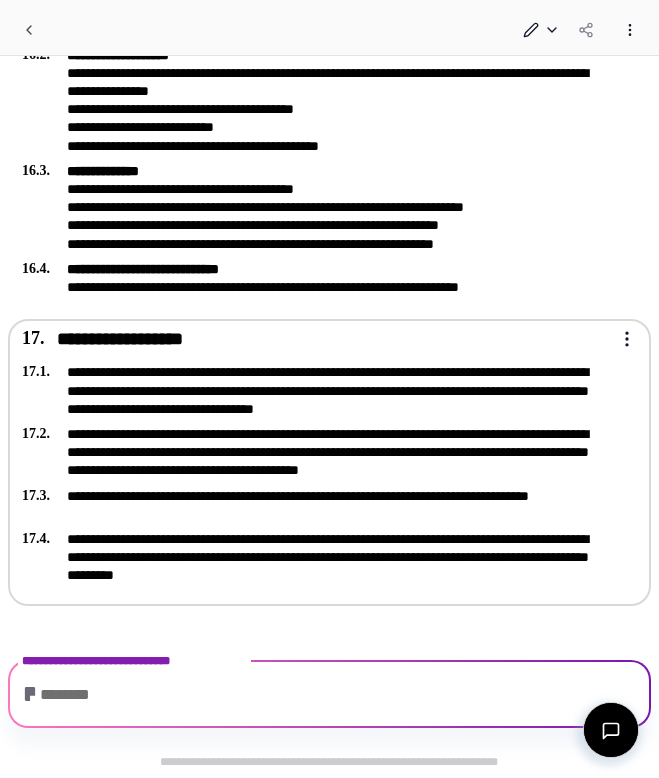 scroll, scrollTop: 5500, scrollLeft: 0, axis: vertical 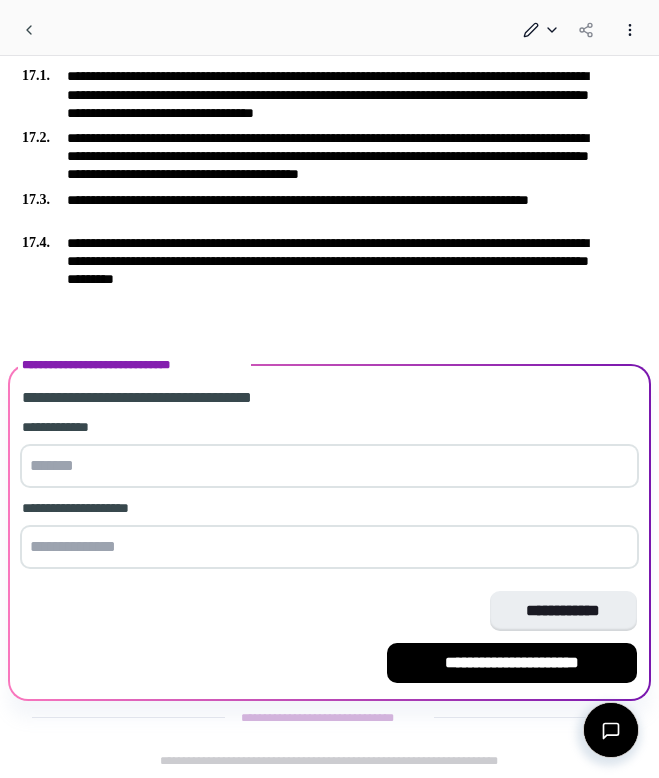 click at bounding box center (329, 466) 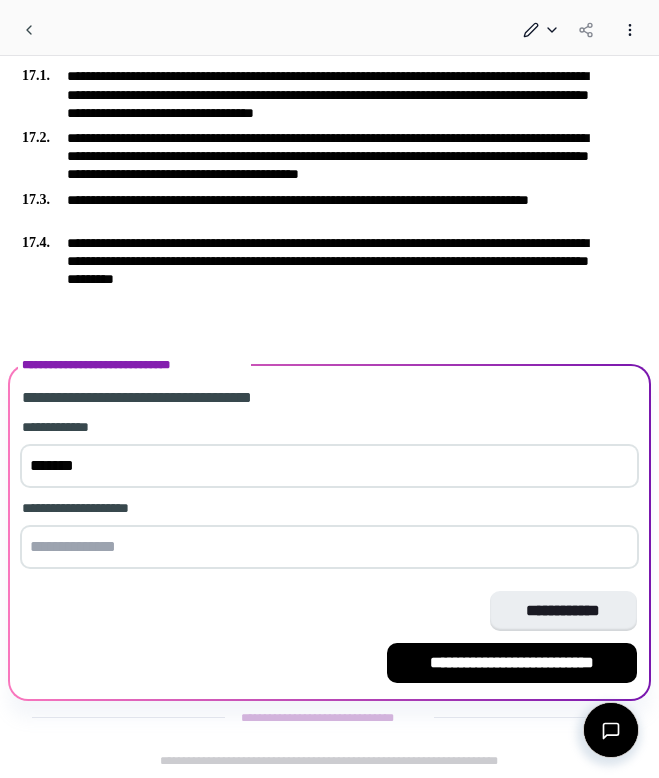 type on "*******" 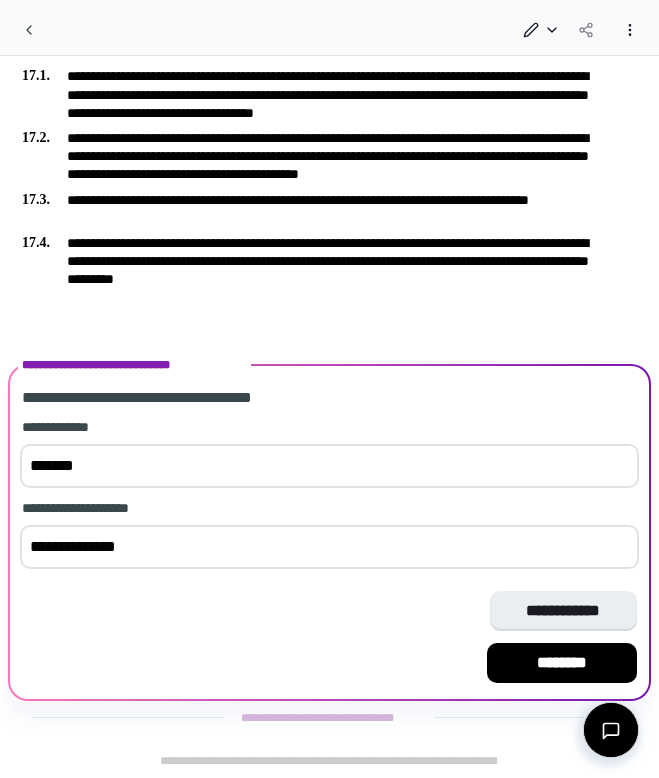click on "**********" at bounding box center (329, 547) 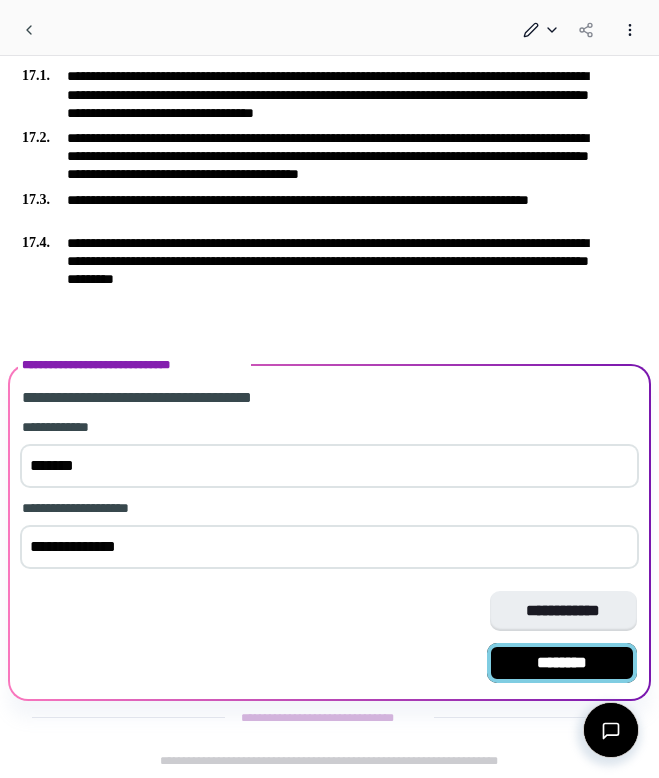 type on "**********" 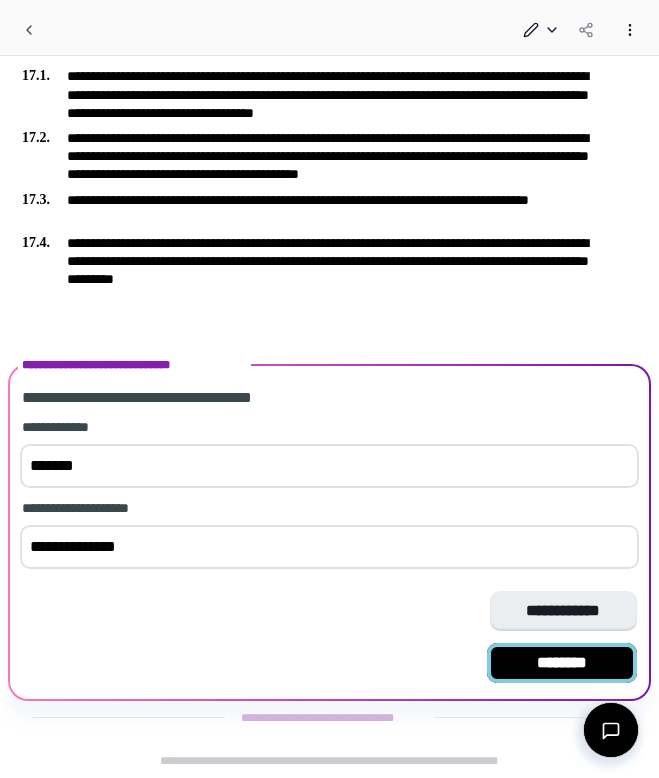 click on "********" at bounding box center (562, 663) 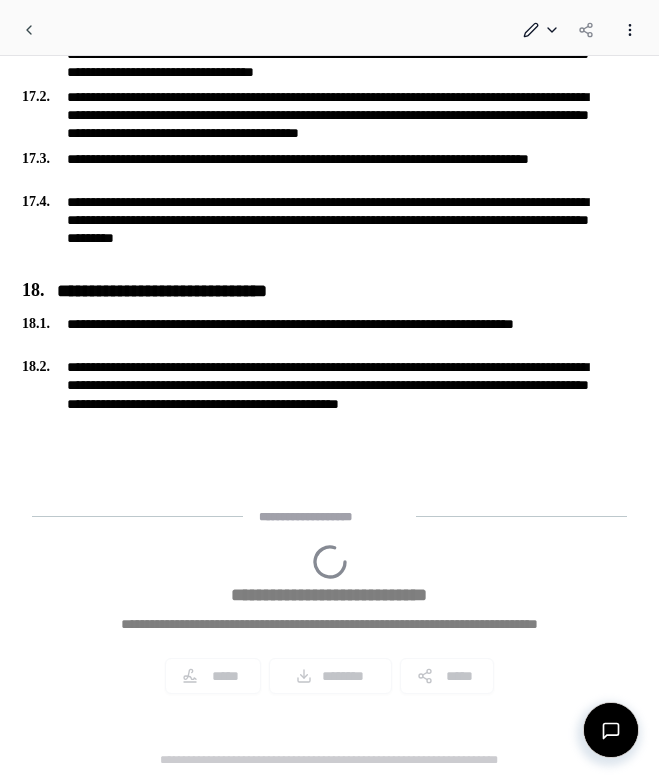 scroll, scrollTop: 5731, scrollLeft: 0, axis: vertical 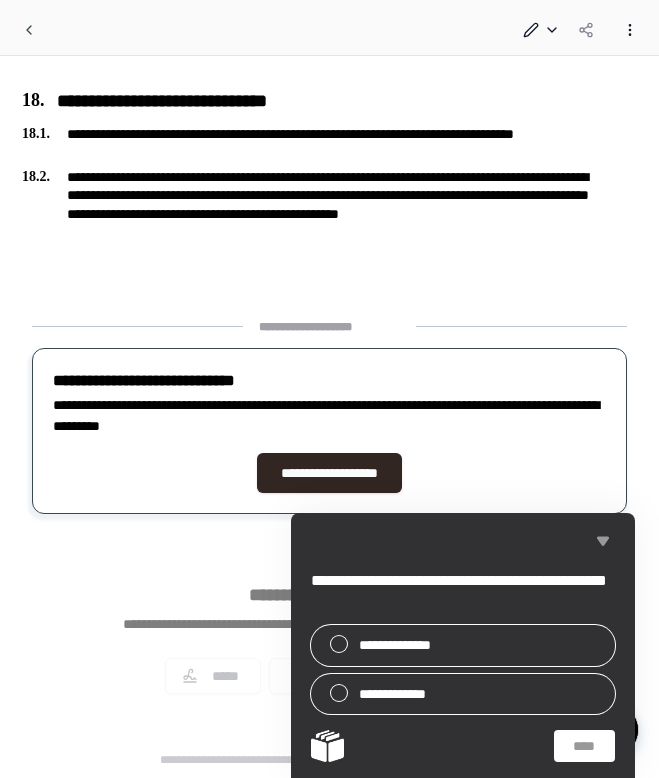 click 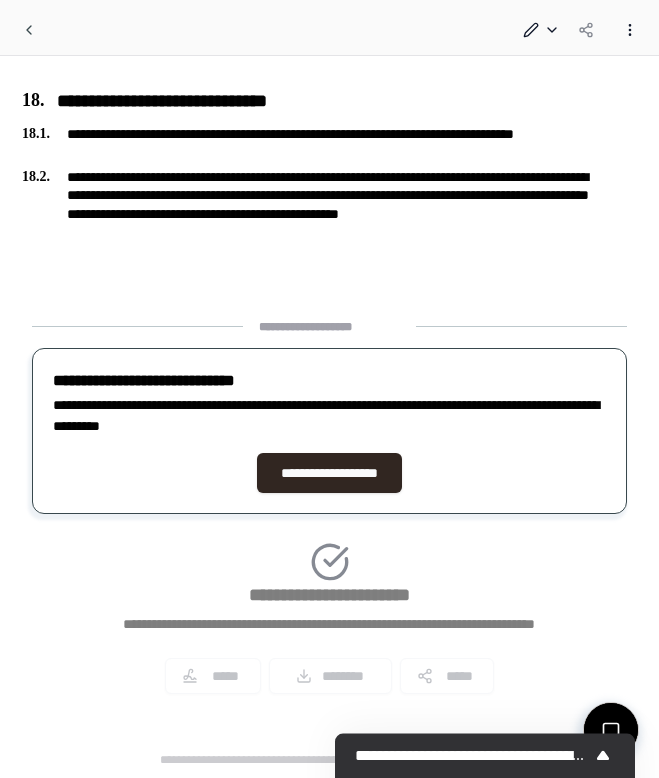 click on "**********" at bounding box center (329, 514) 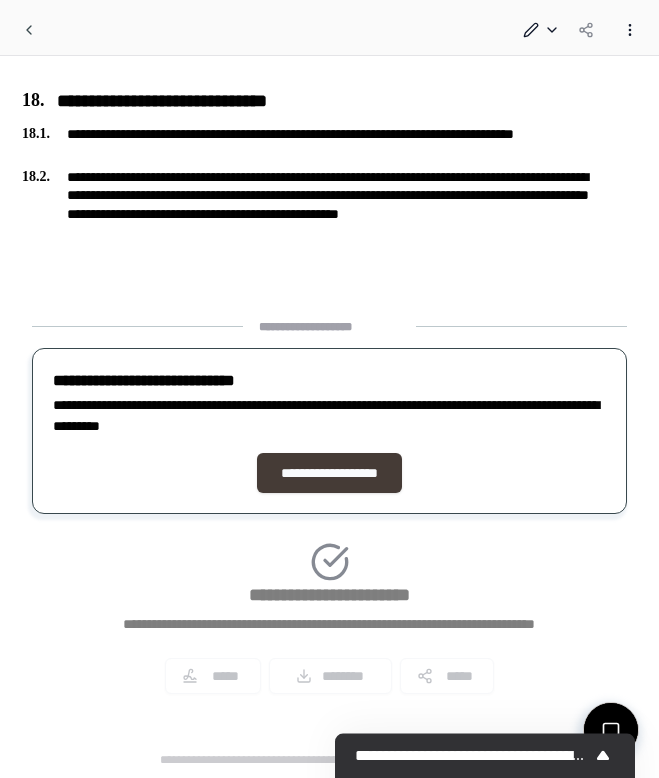 click on "**********" at bounding box center [330, 473] 